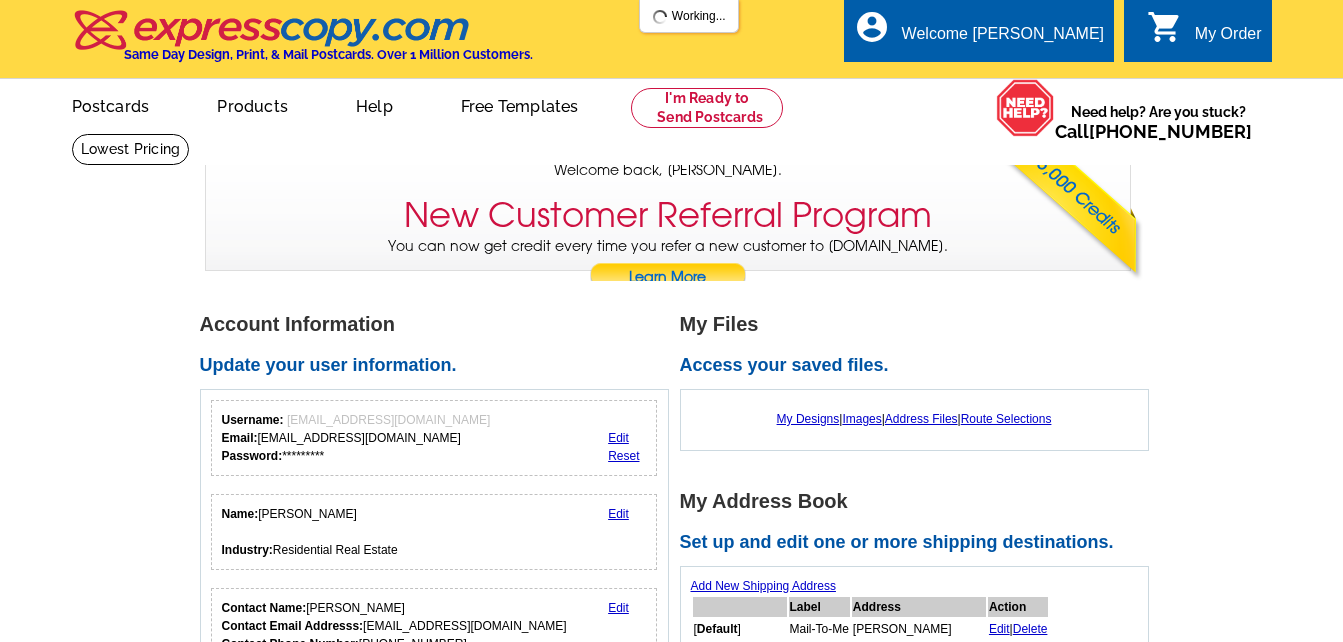 scroll, scrollTop: 0, scrollLeft: 0, axis: both 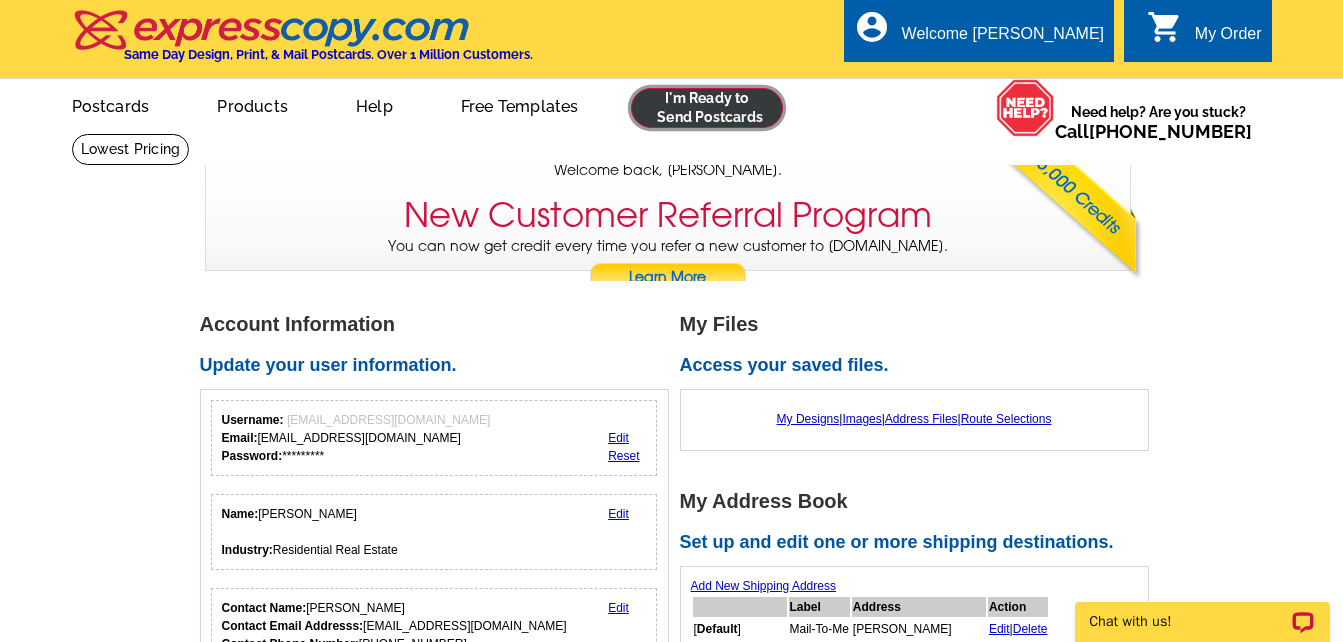 click at bounding box center (707, 108) 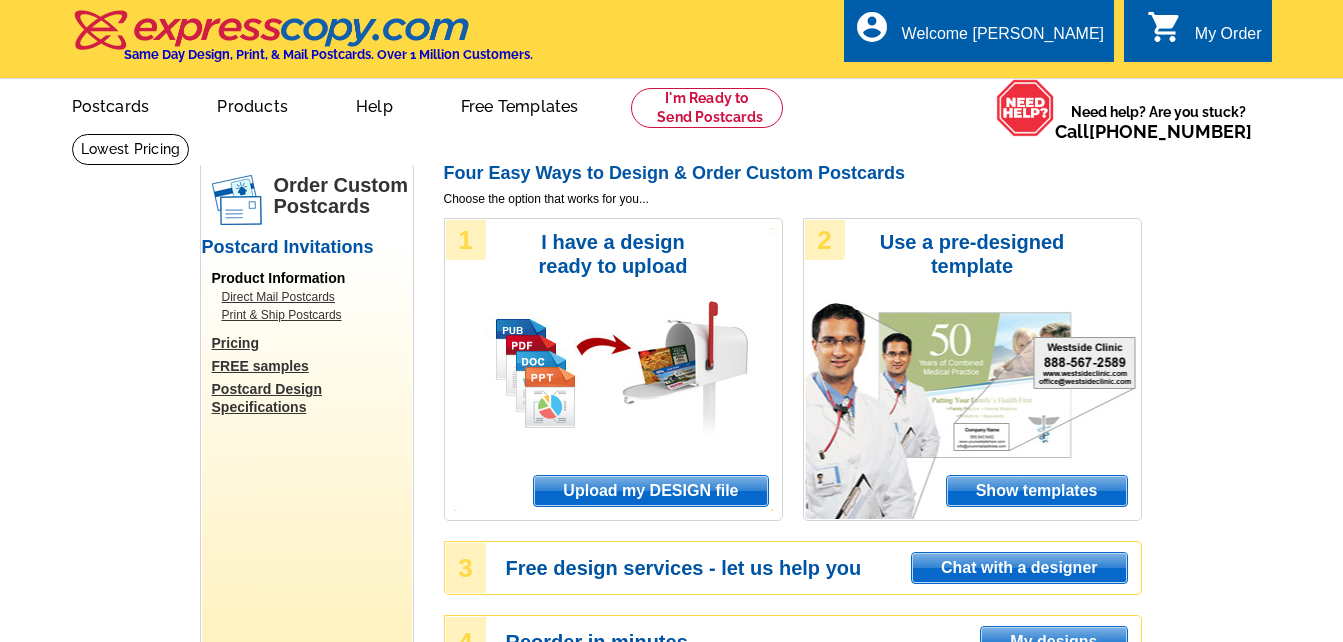 scroll, scrollTop: 0, scrollLeft: 0, axis: both 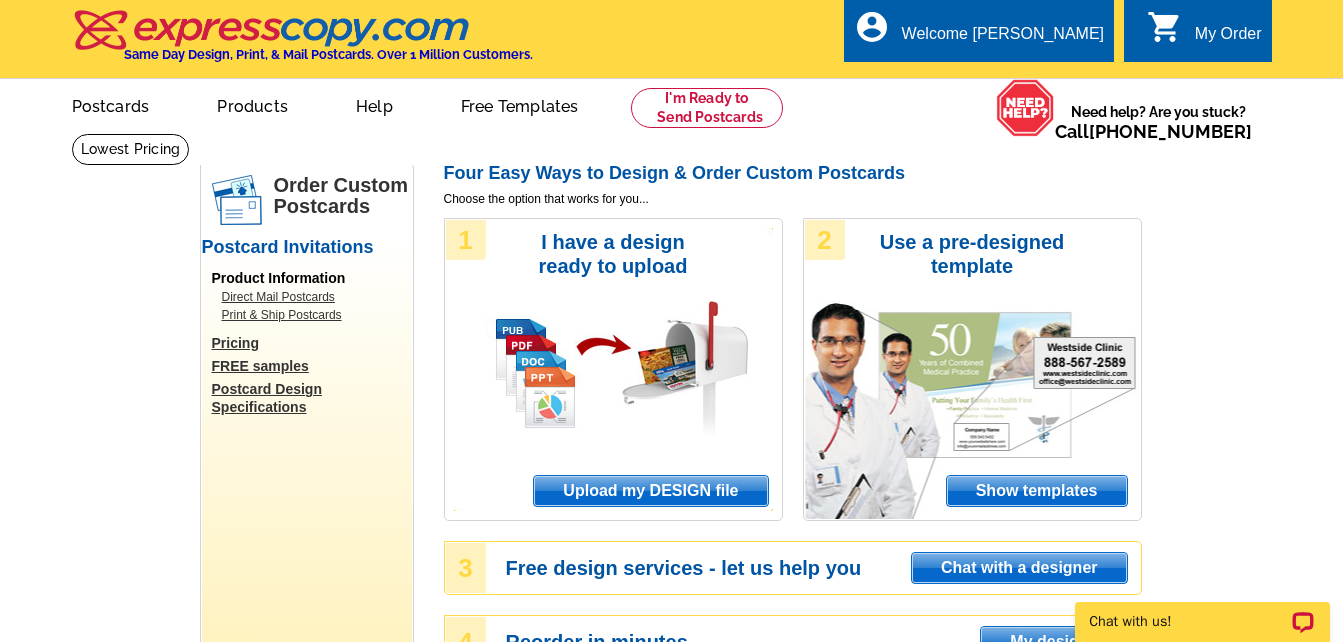 click on "Upload my DESIGN file" at bounding box center [650, 491] 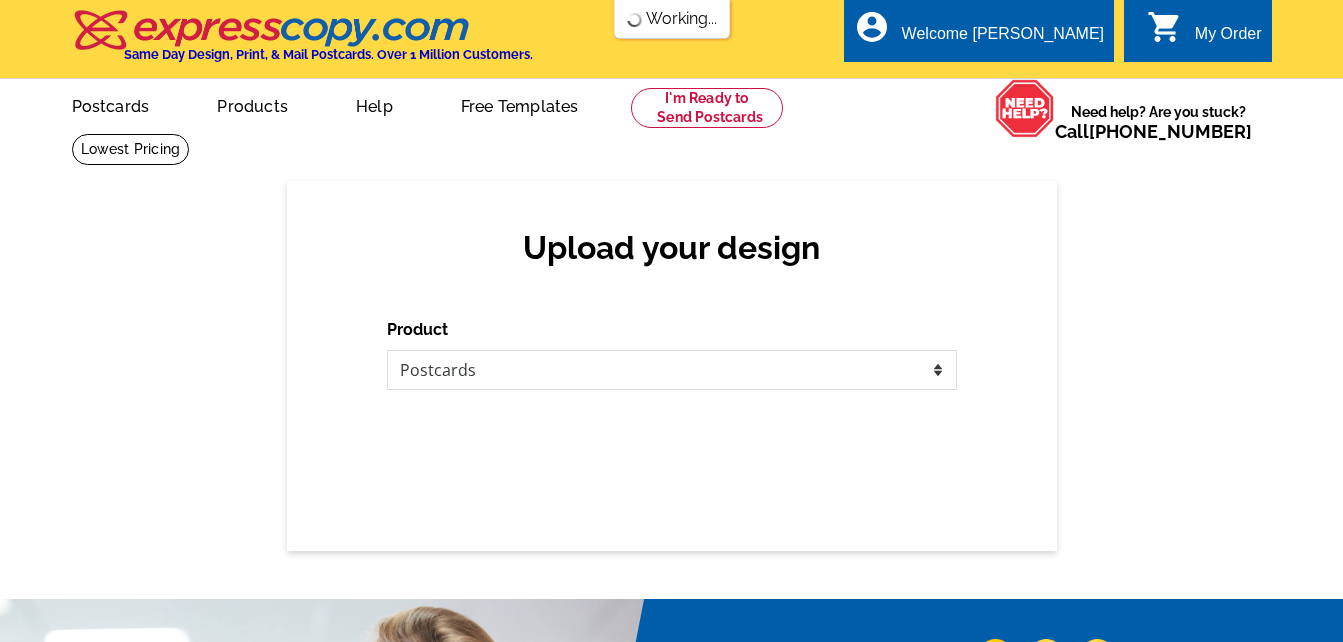 scroll, scrollTop: 0, scrollLeft: 0, axis: both 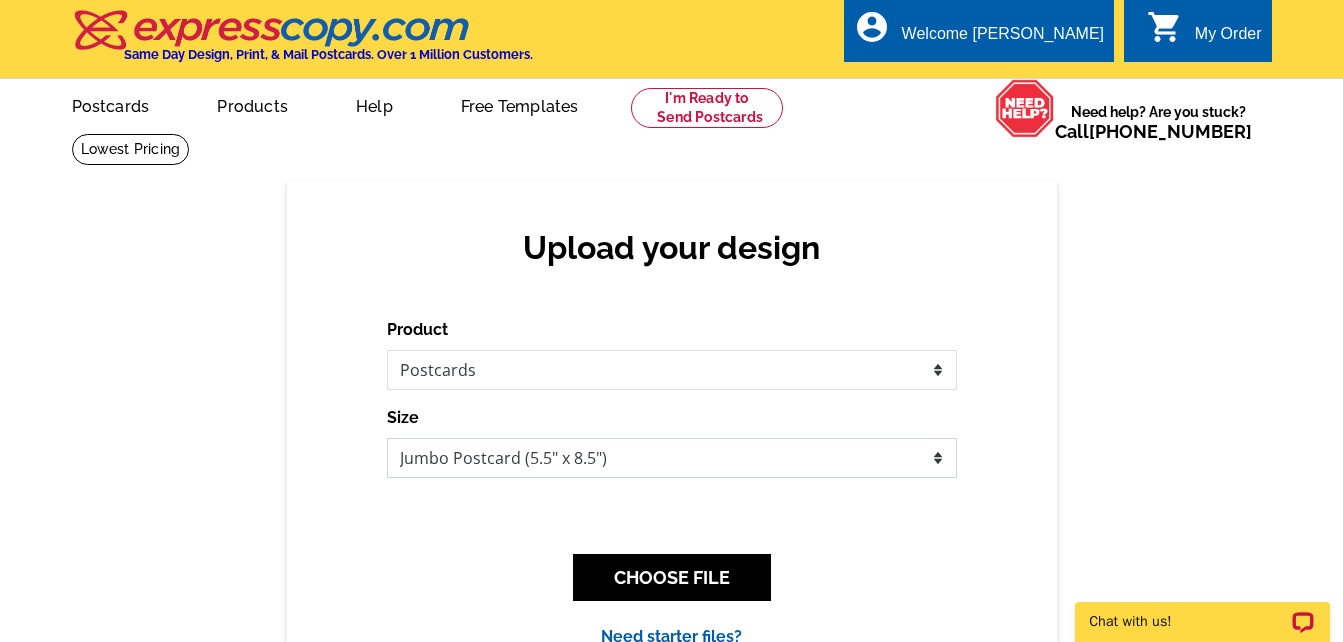 click on "Jumbo Postcard (5.5" x 8.5") Regular Postcard (4.25" x 5.6") Panoramic Postcard (5.75" x 11.25") Giant Postcard (8.5" x 11") EDDM Postcard (6.125" x 8.25")" at bounding box center (672, 458) 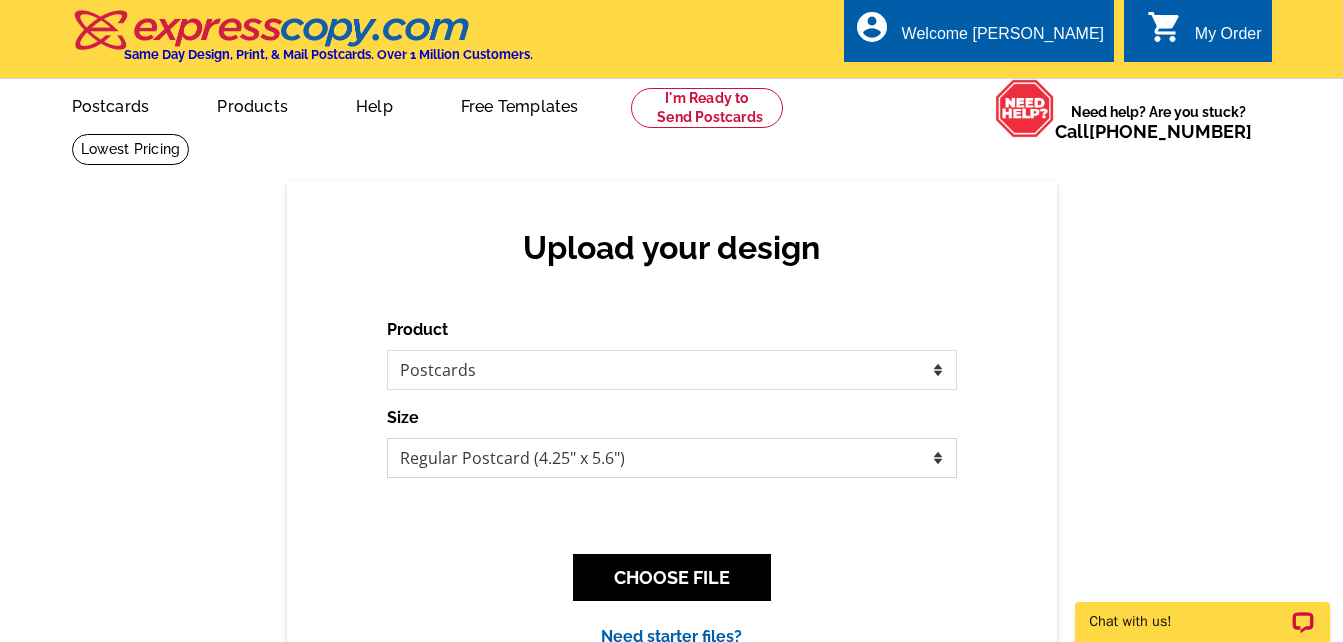 click on "Jumbo Postcard (5.5" x 8.5") Regular Postcard (4.25" x 5.6") Panoramic Postcard (5.75" x 11.25") Giant Postcard (8.5" x 11") EDDM Postcard (6.125" x 8.25")" at bounding box center [672, 458] 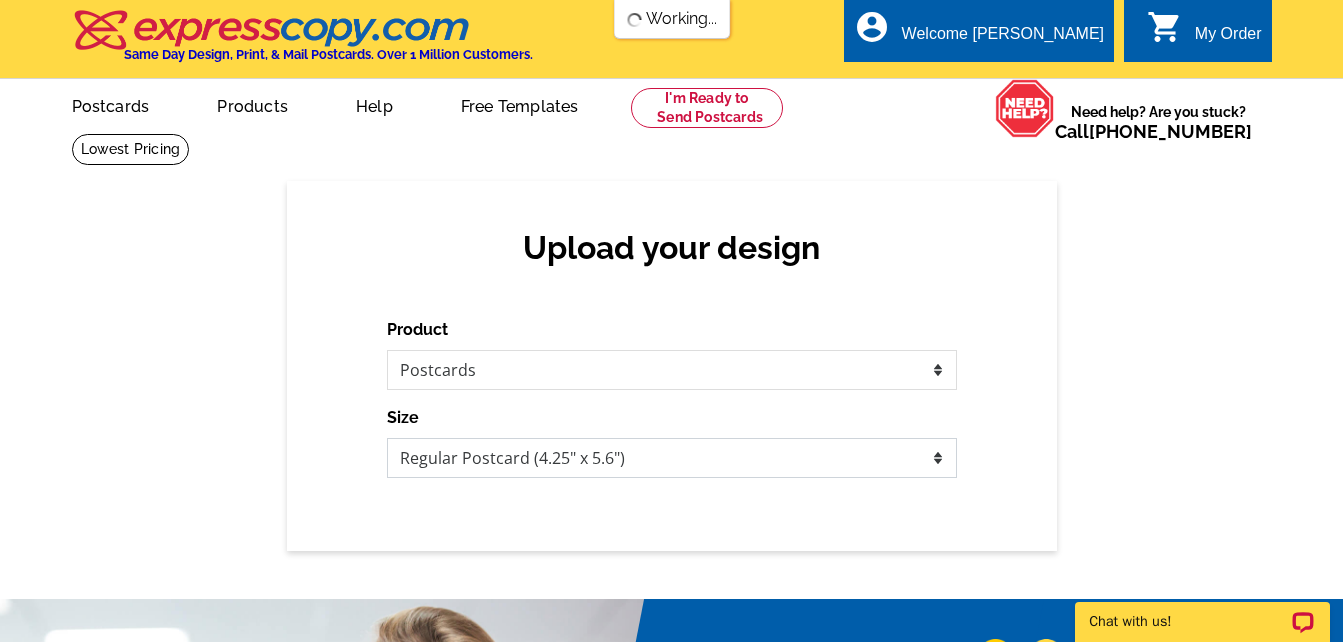 scroll, scrollTop: 0, scrollLeft: 0, axis: both 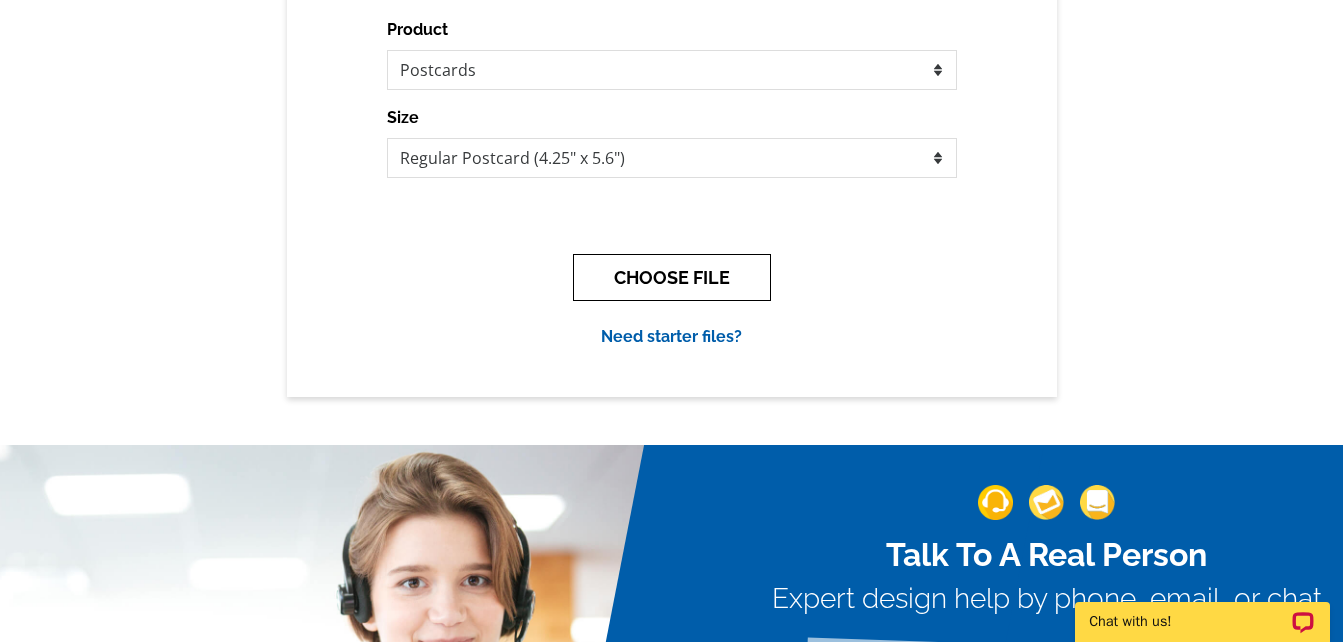 click on "CHOOSE FILE" at bounding box center (672, 277) 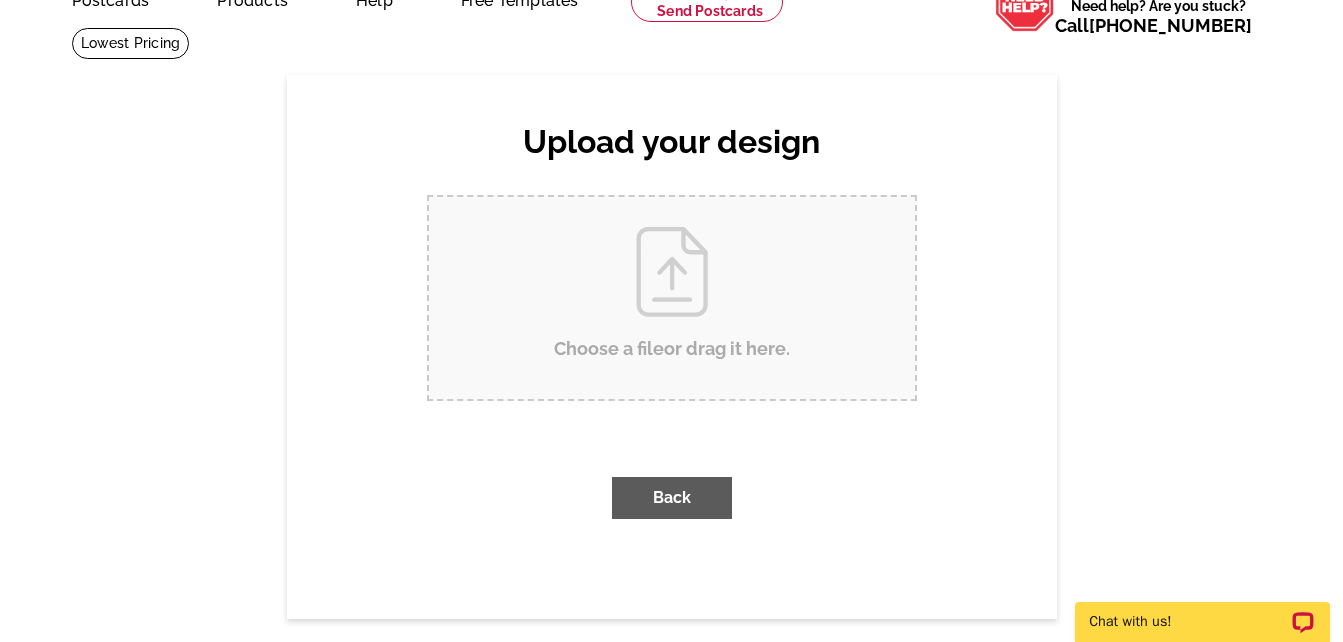 scroll, scrollTop: 0, scrollLeft: 0, axis: both 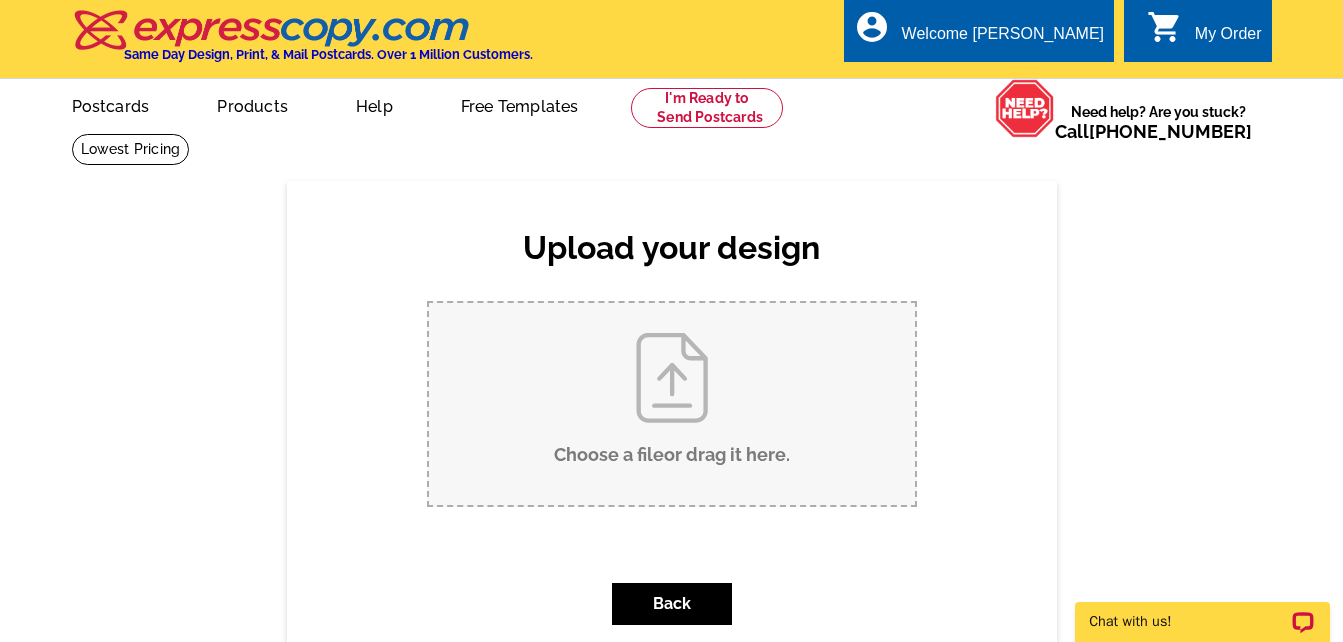 click on "Choose a file  or drag it here ." at bounding box center (672, 404) 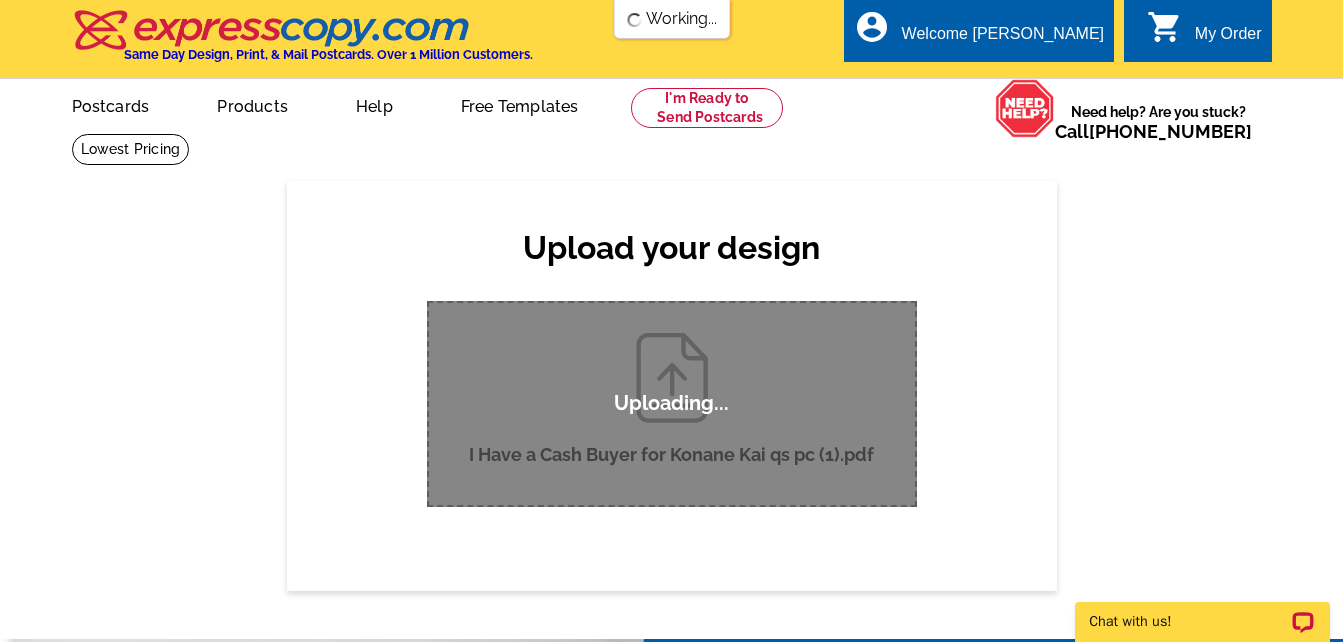 type 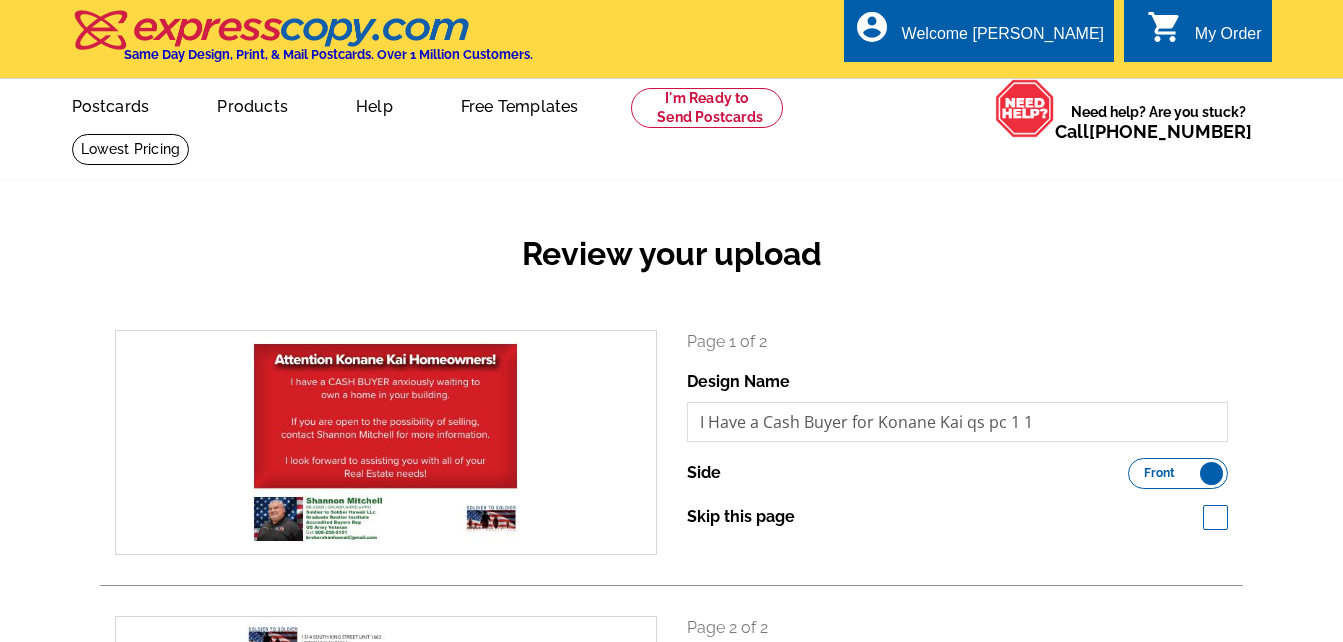 scroll, scrollTop: 0, scrollLeft: 0, axis: both 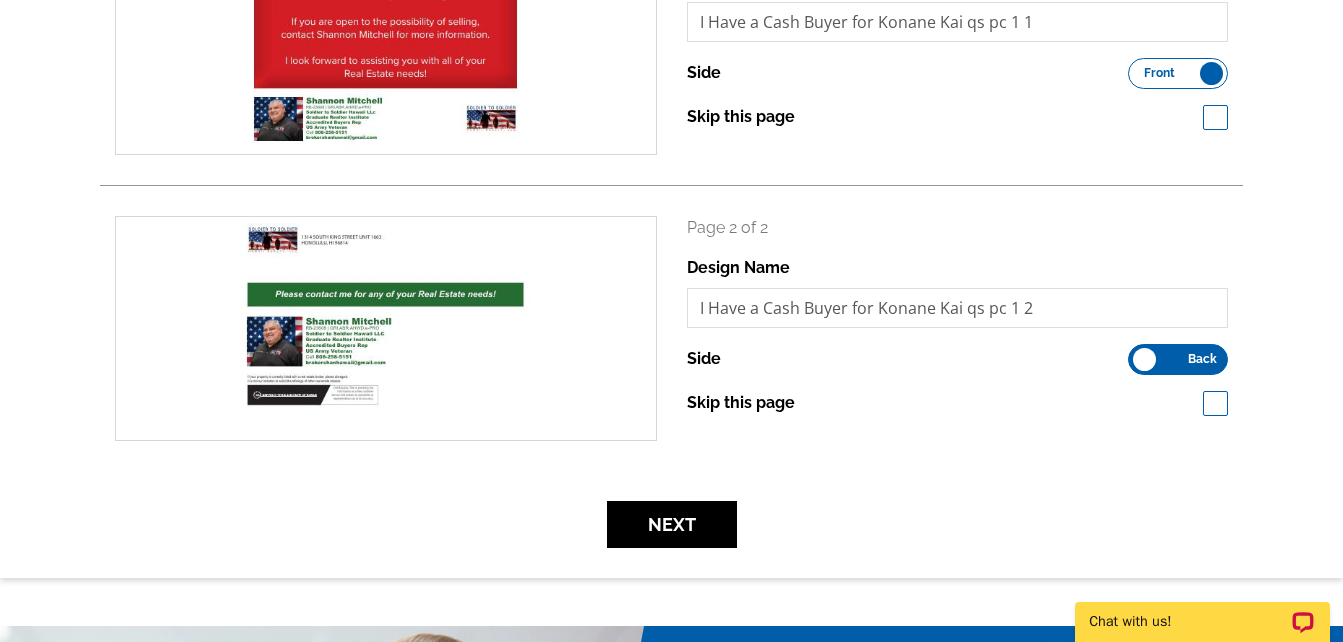click at bounding box center [1215, 403] 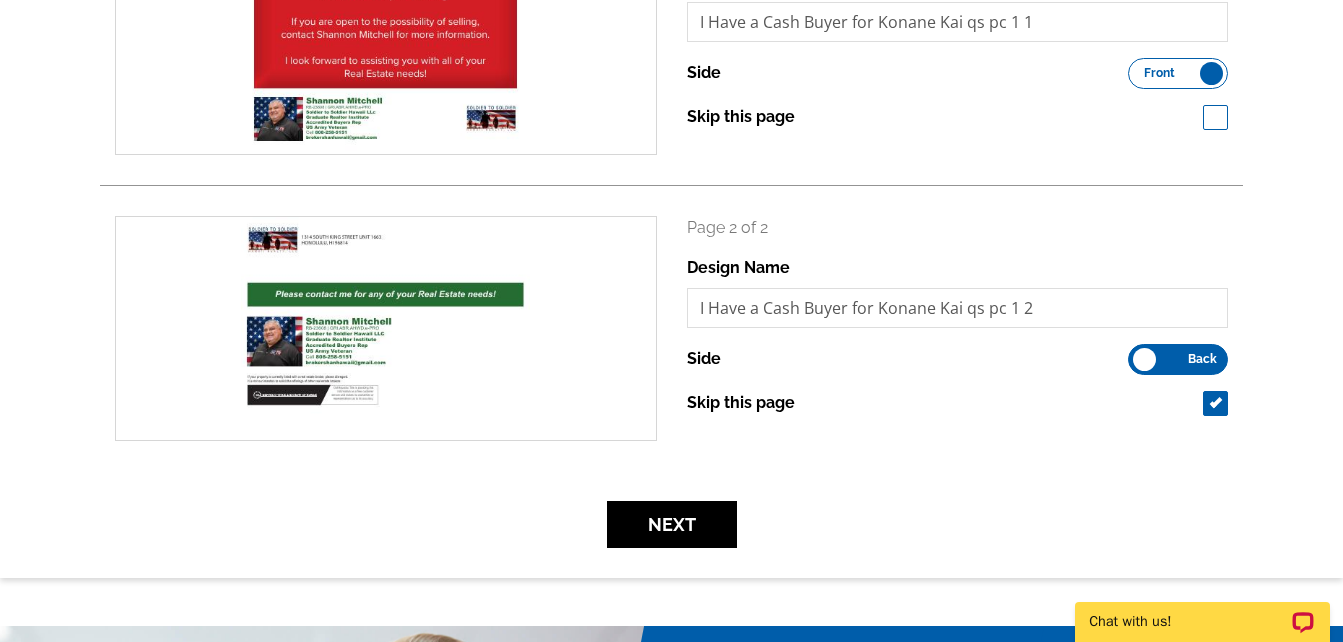 checkbox on "true" 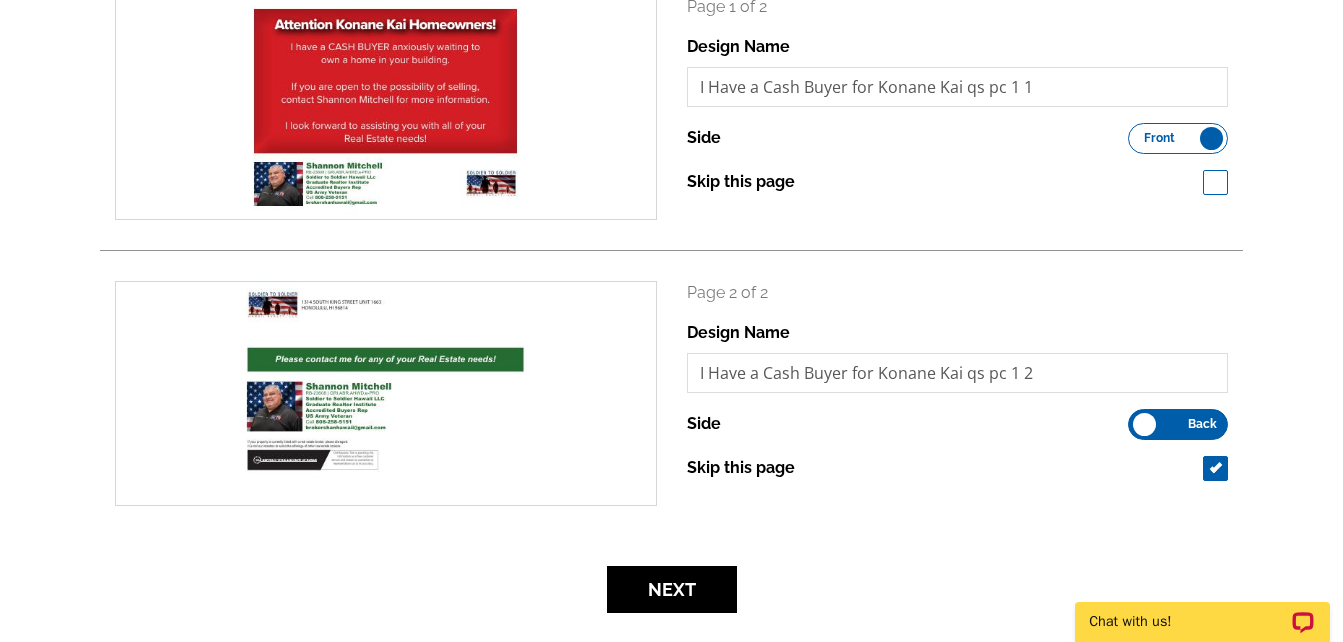 scroll, scrollTop: 300, scrollLeft: 0, axis: vertical 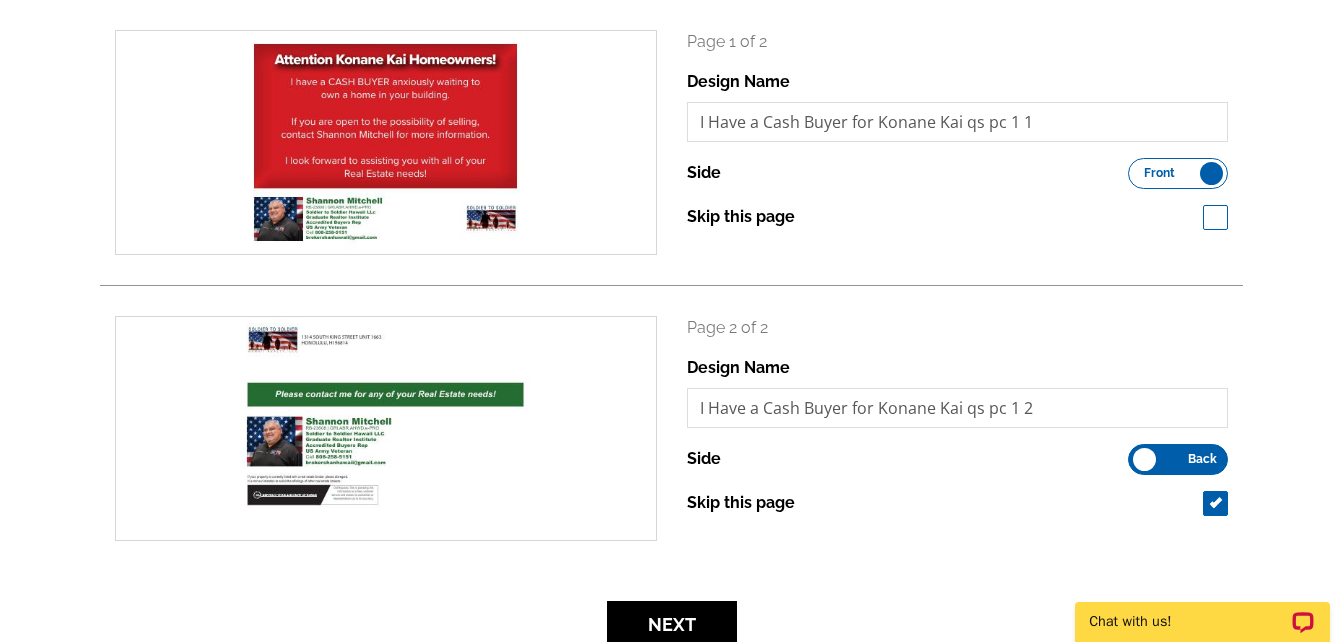 click at bounding box center [1215, 217] 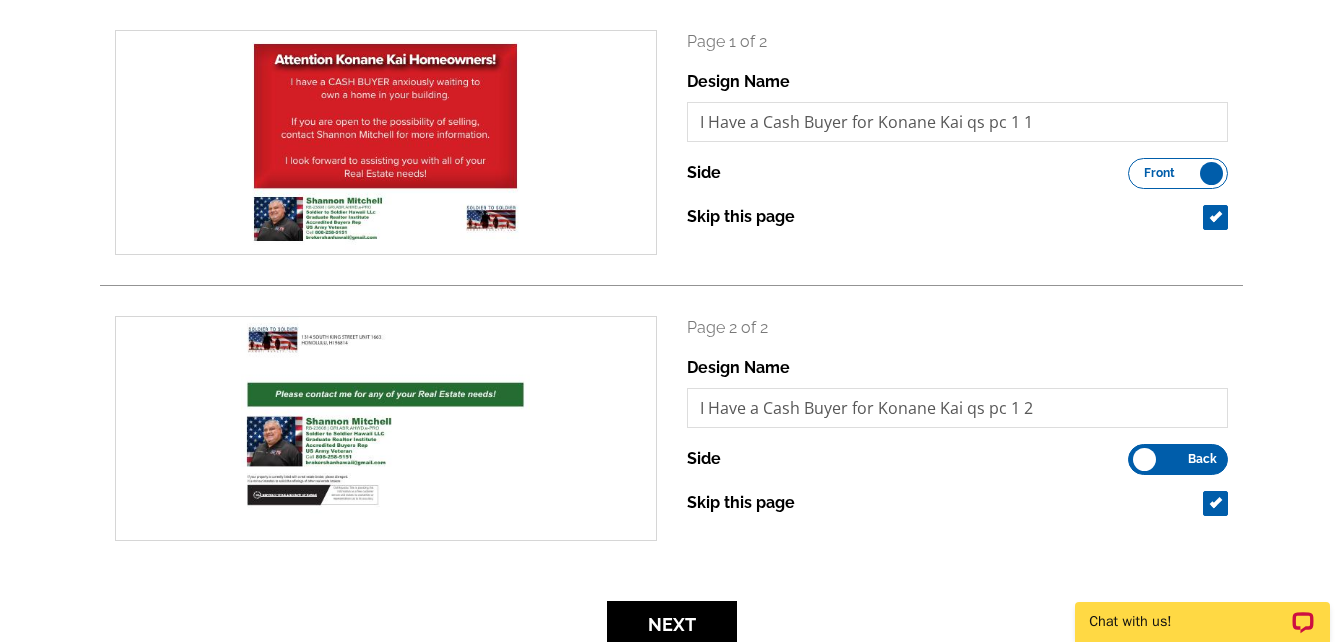 checkbox on "true" 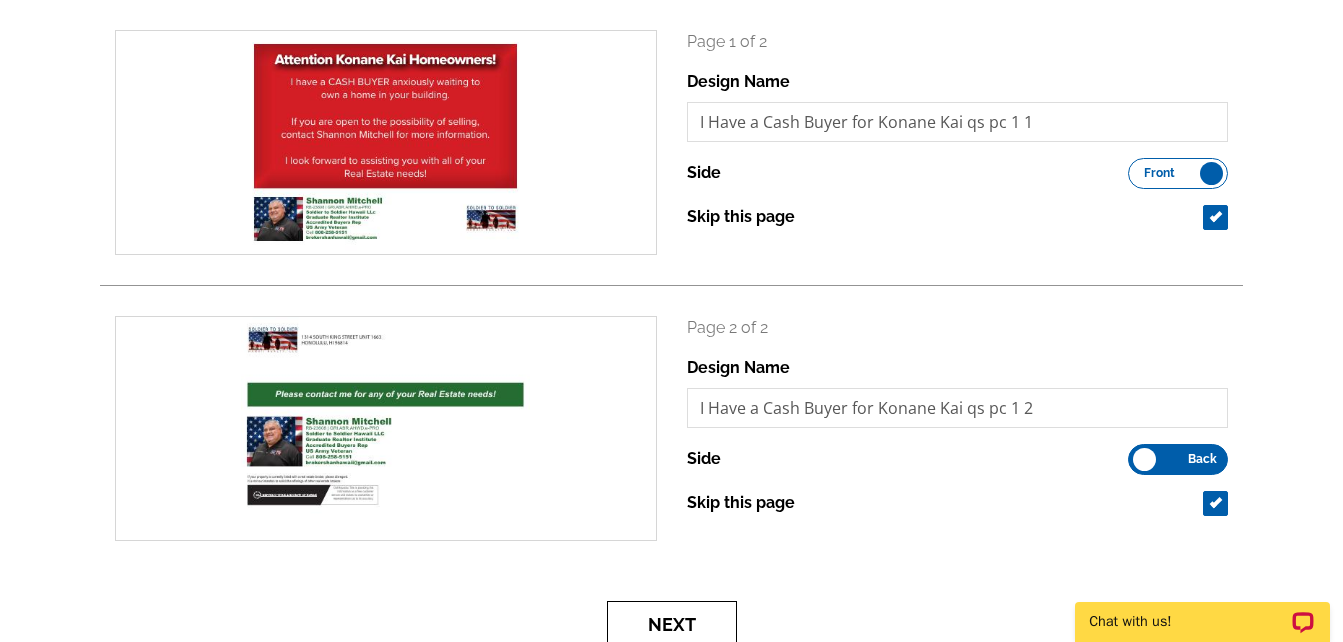 click on "Next" at bounding box center [672, 624] 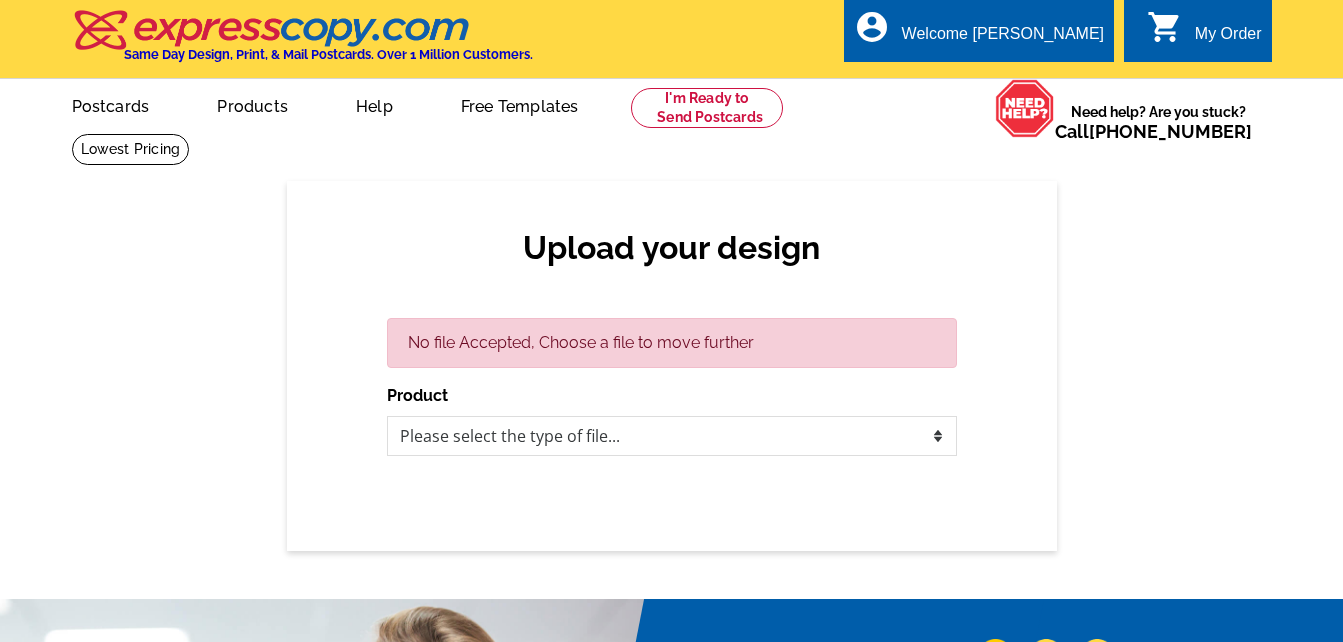 scroll, scrollTop: 0, scrollLeft: 0, axis: both 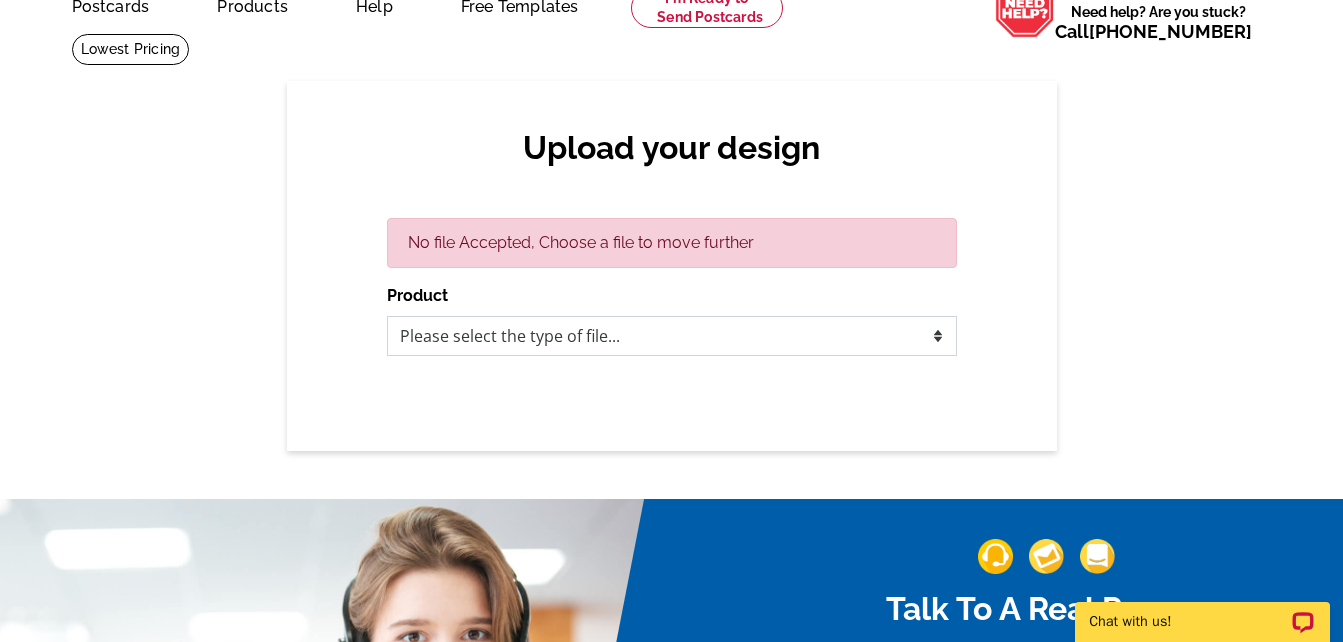 click on "Please select the type of file...
Postcards
Business Cards
Letters and flyers
Greeting Cards
Door Hangers" at bounding box center (672, 336) 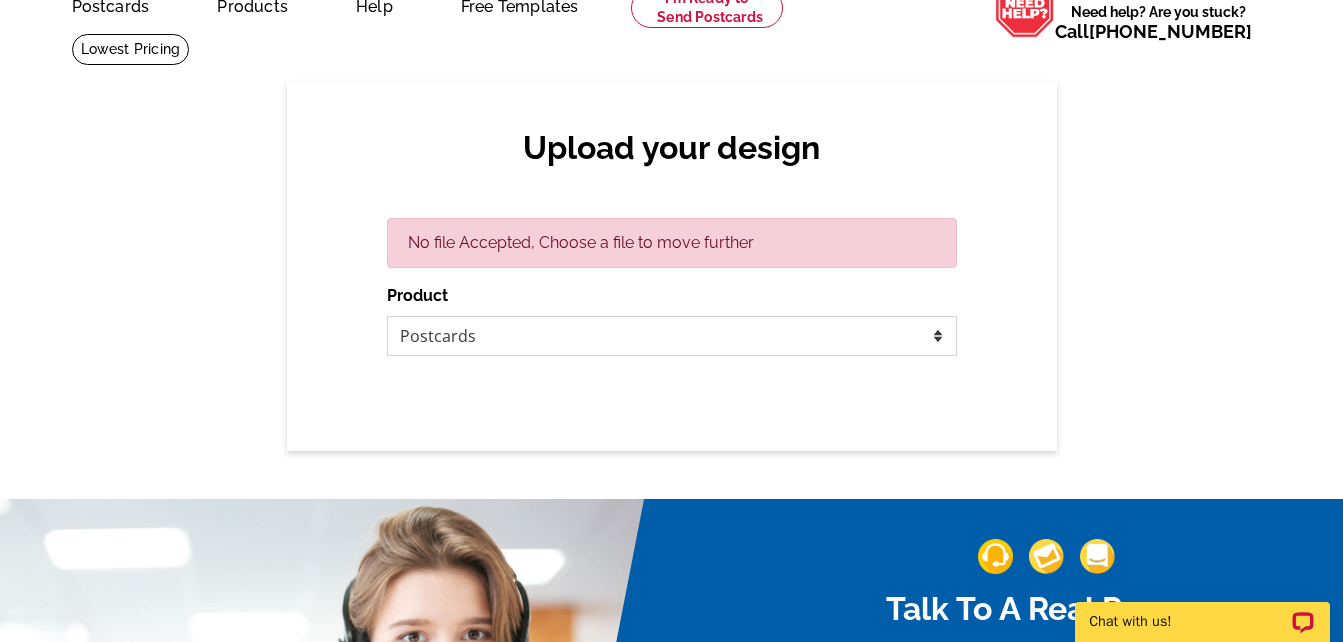 click on "Please select the type of file...
Postcards
Business Cards
Letters and flyers
Greeting Cards
Door Hangers" at bounding box center (672, 336) 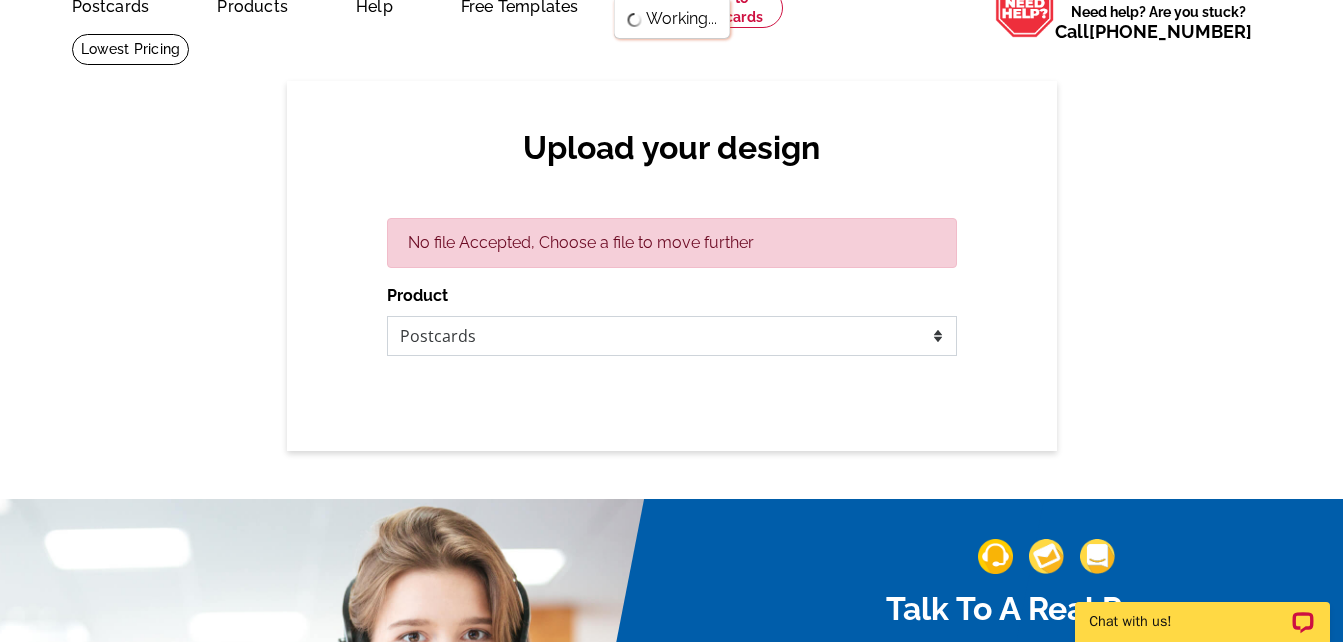 scroll, scrollTop: 0, scrollLeft: 0, axis: both 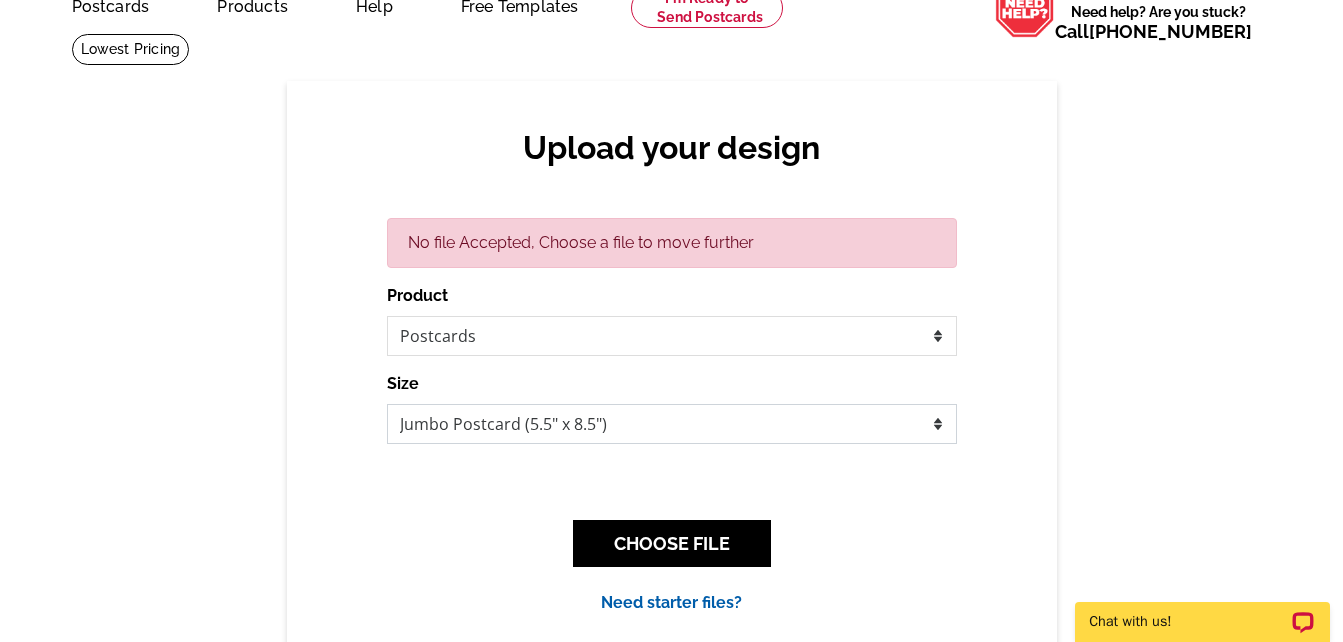 click on "Jumbo Postcard (5.5" x 8.5") Regular Postcard (4.25" x 5.6") Panoramic Postcard (5.75" x 11.25") Giant Postcard (8.5" x 11") EDDM Postcard (6.125" x 8.25")" at bounding box center (672, 424) 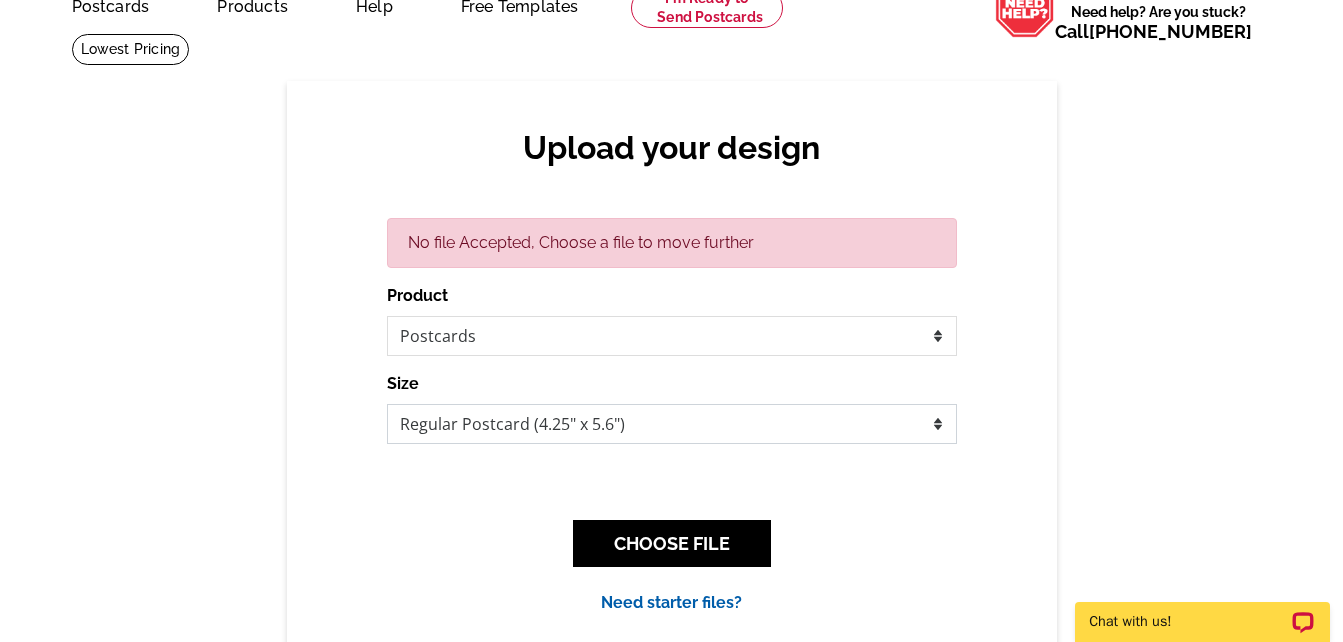 click on "Jumbo Postcard (5.5" x 8.5") Regular Postcard (4.25" x 5.6") Panoramic Postcard (5.75" x 11.25") Giant Postcard (8.5" x 11") EDDM Postcard (6.125" x 8.25")" at bounding box center (672, 424) 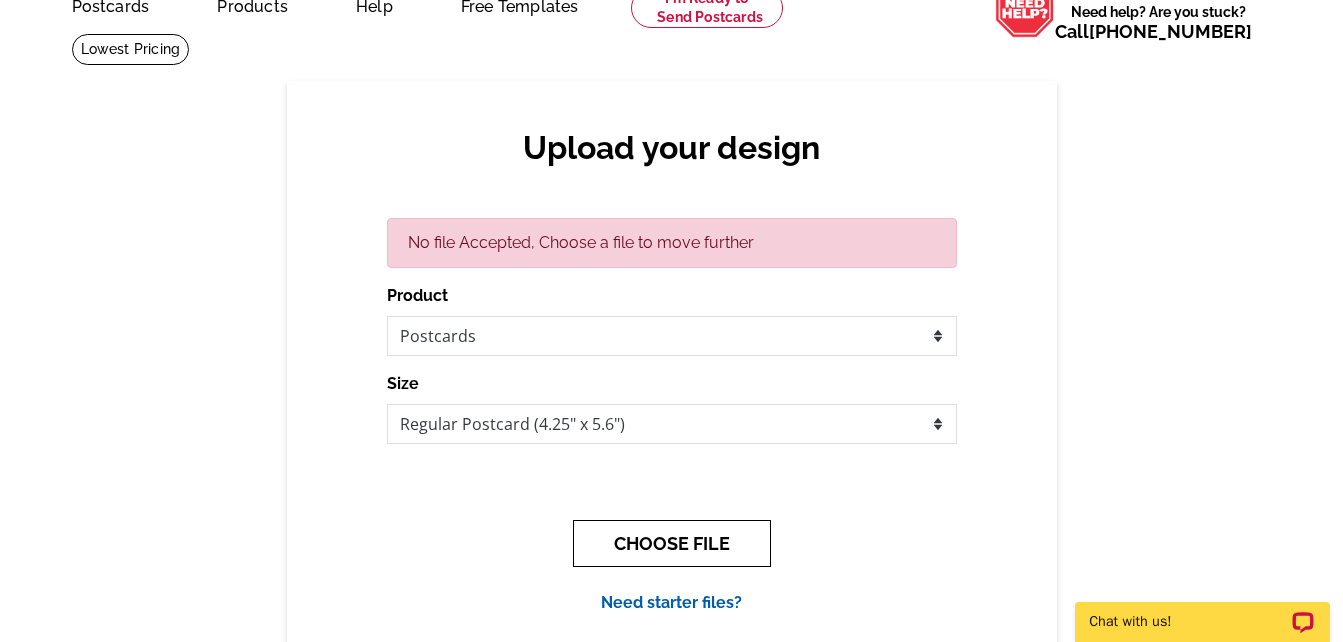 click on "CHOOSE FILE" at bounding box center [672, 543] 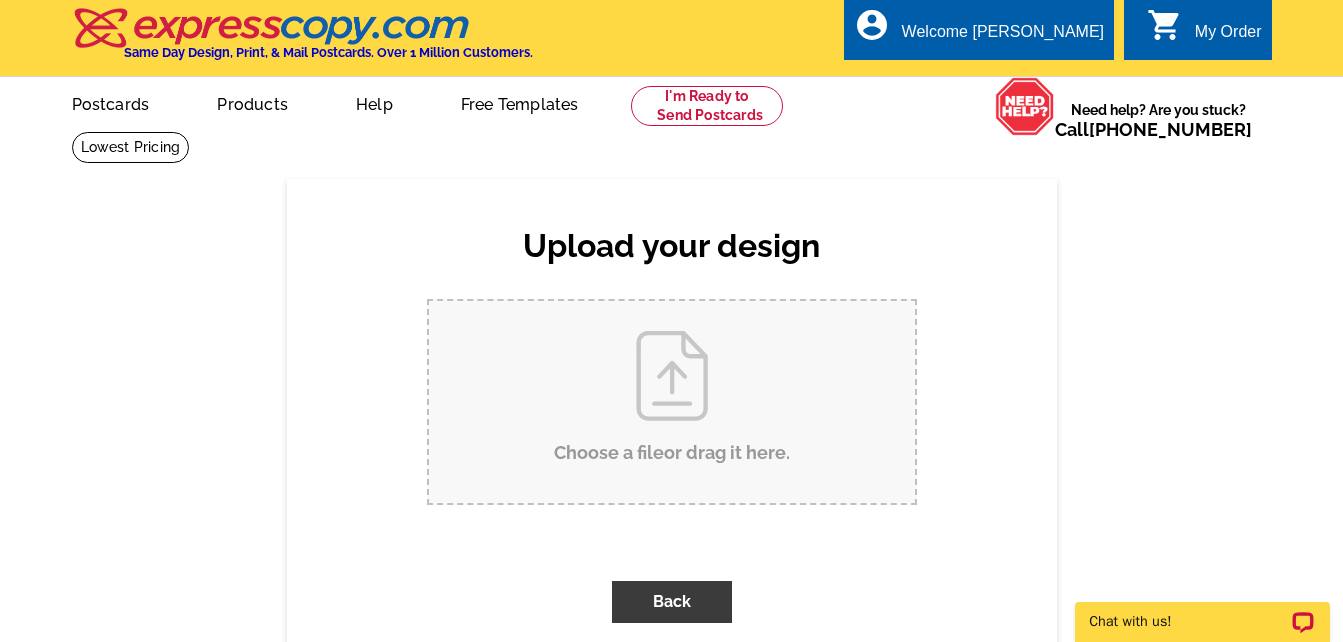 scroll, scrollTop: 0, scrollLeft: 0, axis: both 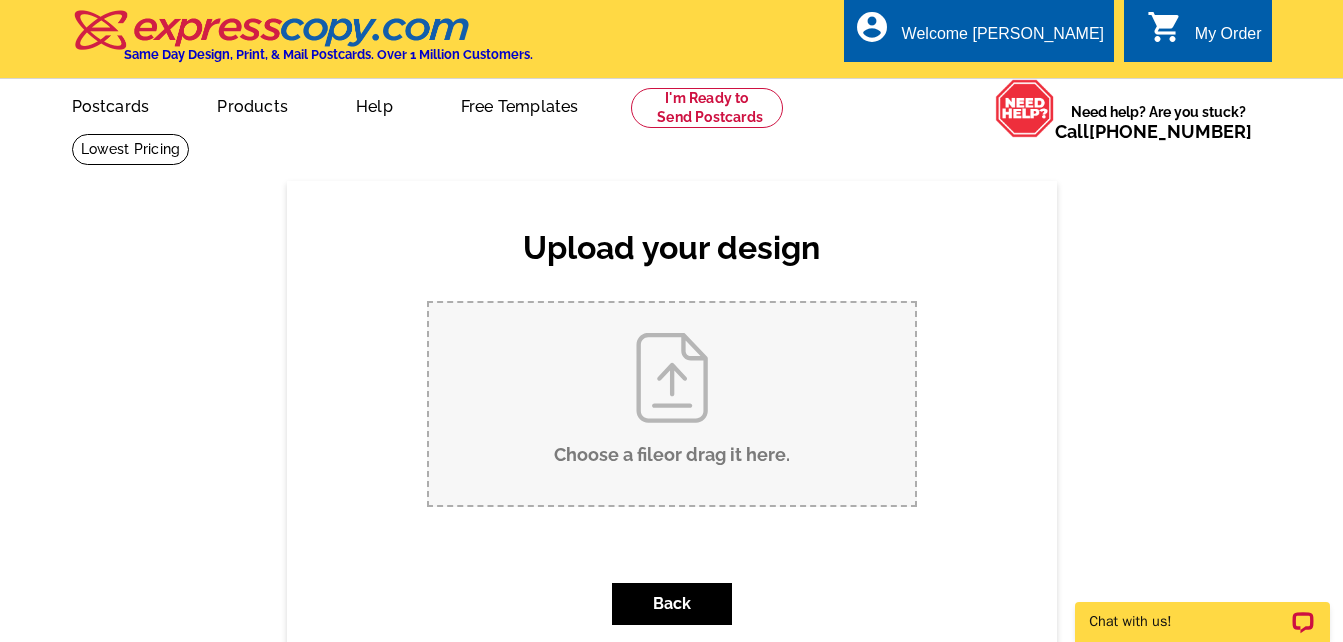 click on "Choose a file  or drag it here ." at bounding box center [672, 404] 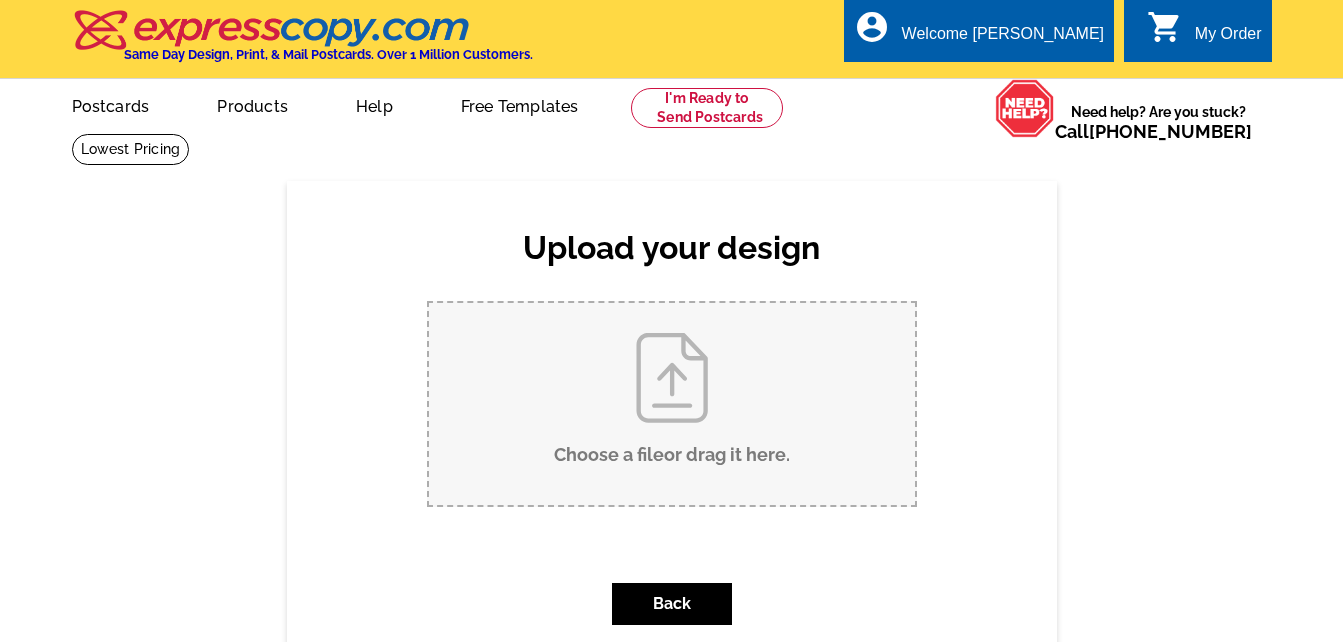 type on "C:\fakepath\I Have a Cash Buyer for Konane Kai qs pc (1).pdf" 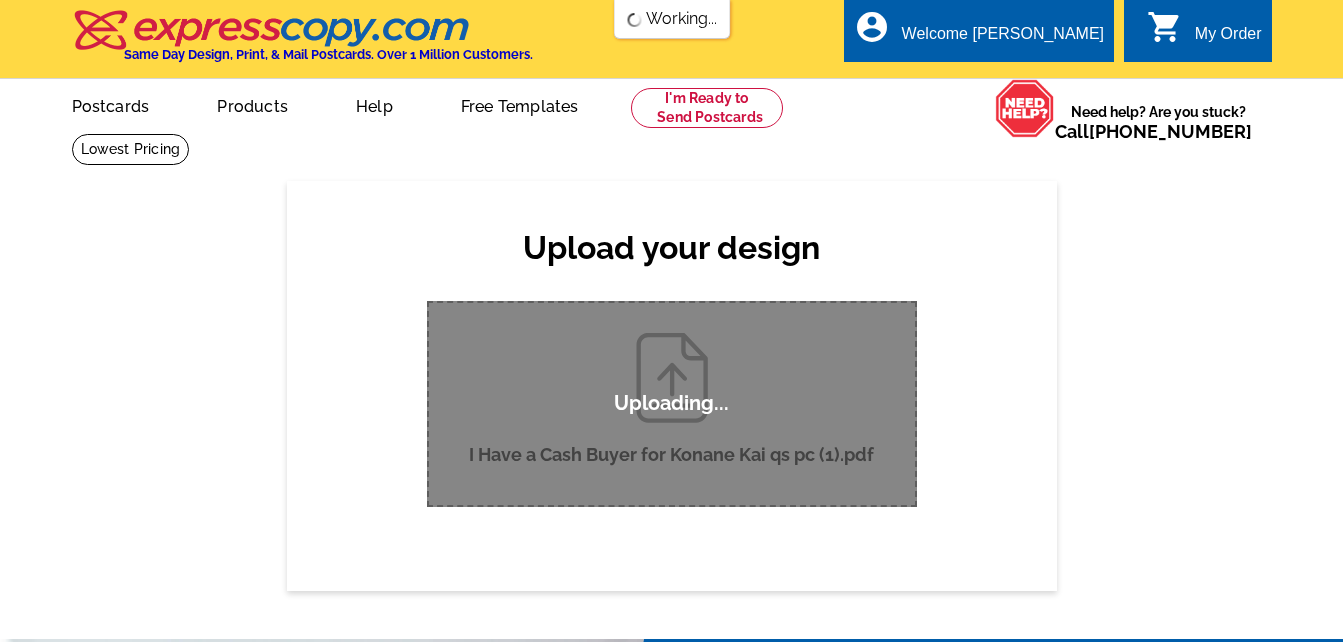 type 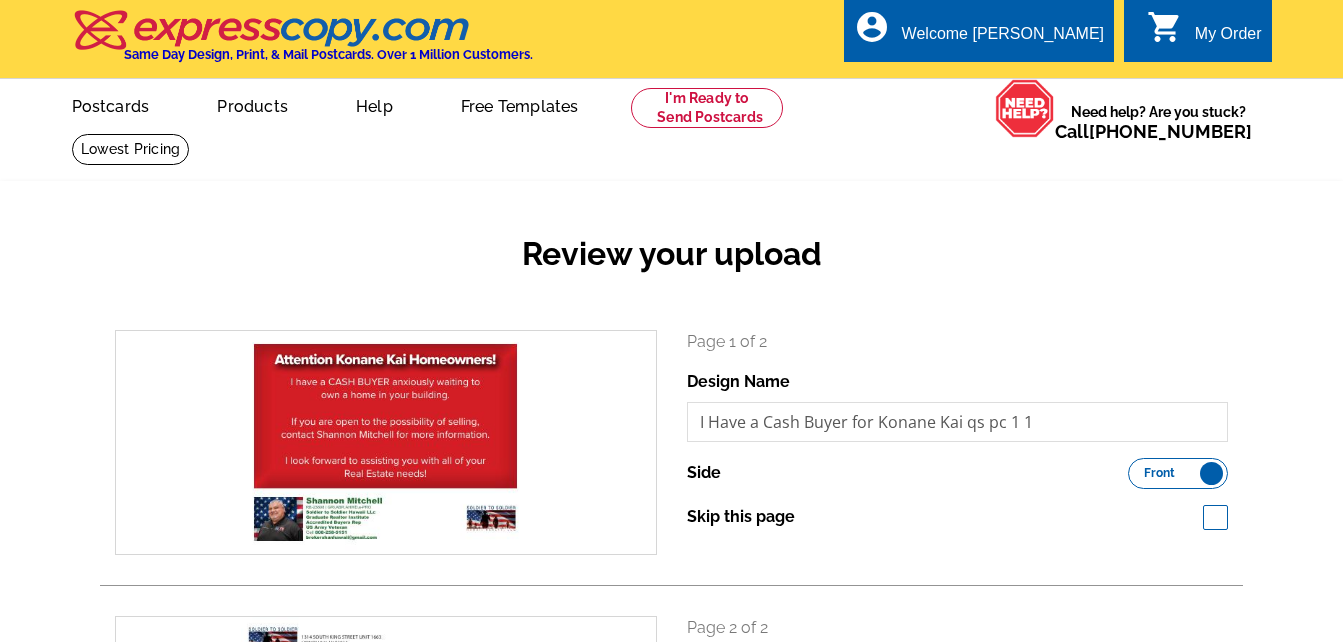 scroll, scrollTop: 0, scrollLeft: 0, axis: both 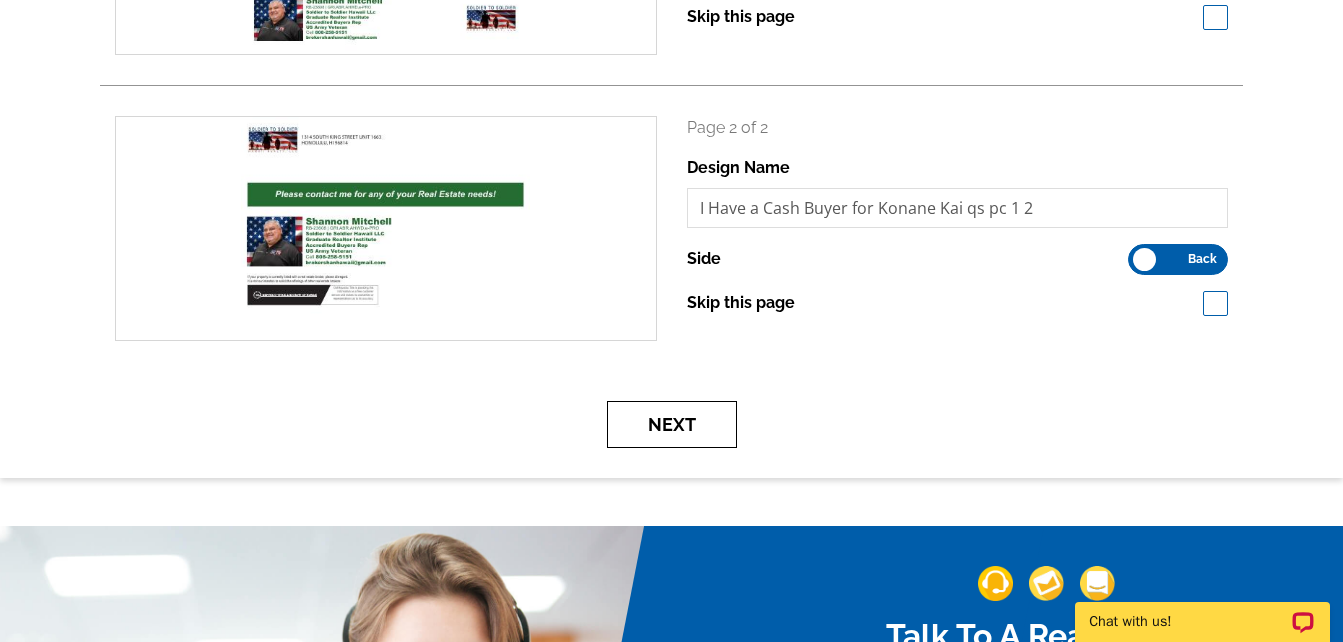 click on "Next" at bounding box center [672, 424] 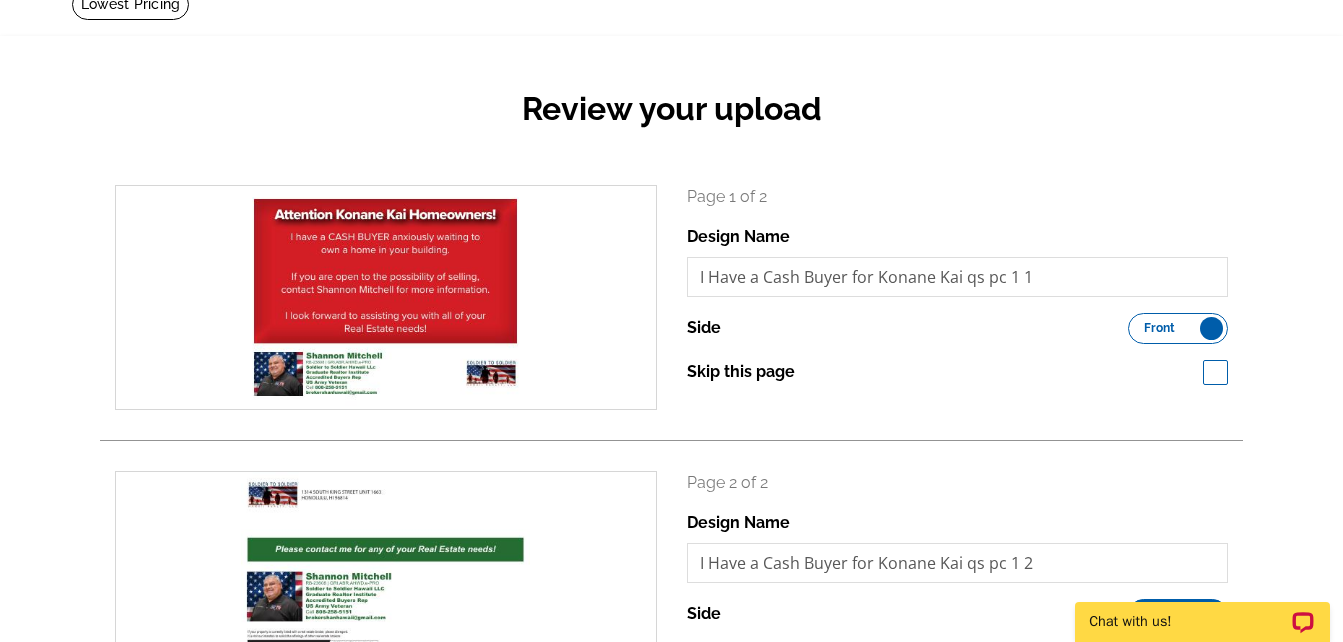 scroll, scrollTop: 100, scrollLeft: 0, axis: vertical 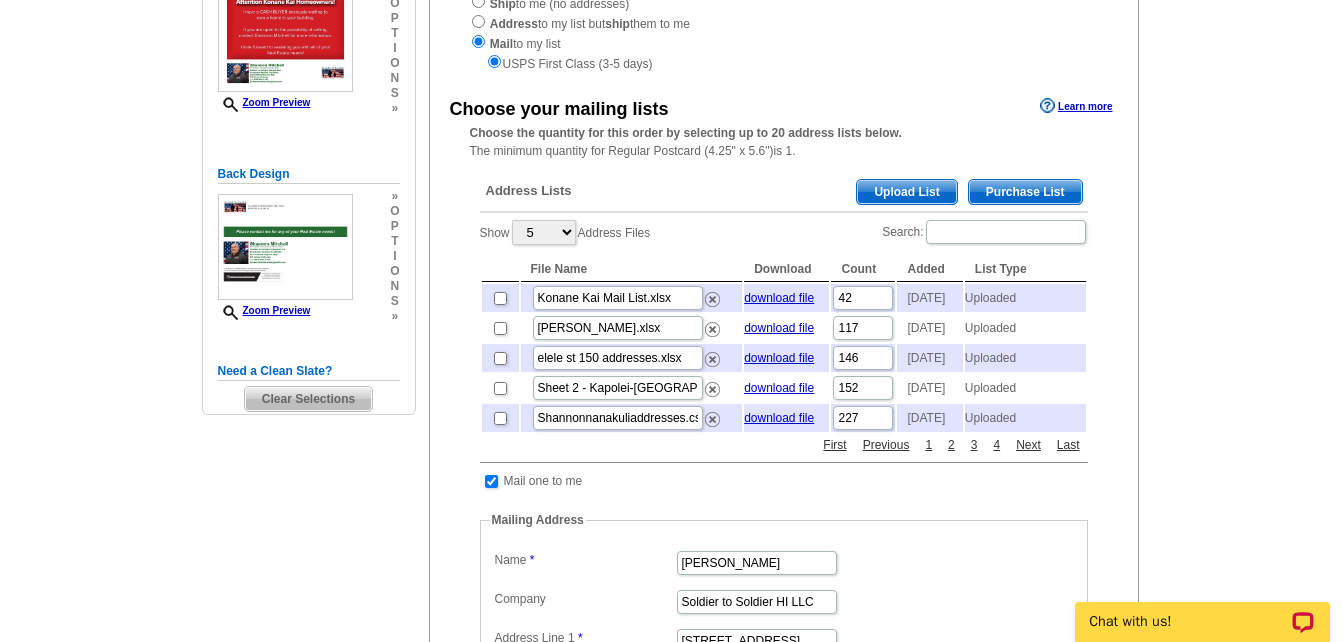 click on "Upload List" at bounding box center (906, 192) 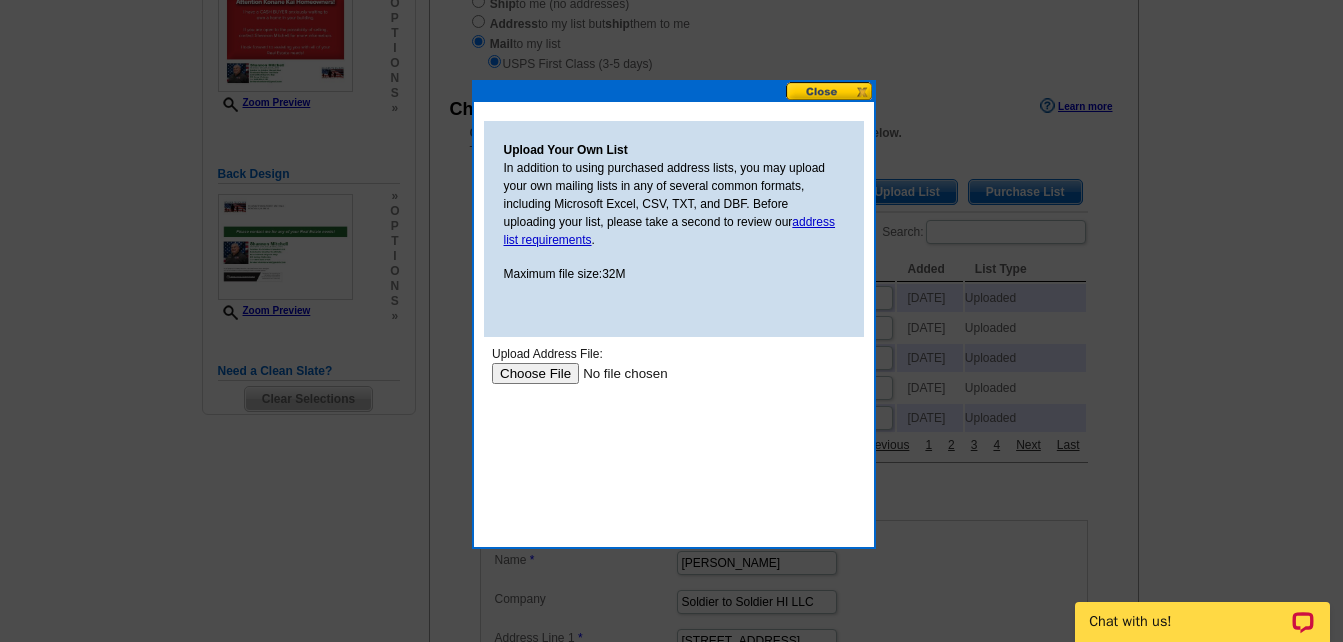 scroll, scrollTop: 0, scrollLeft: 0, axis: both 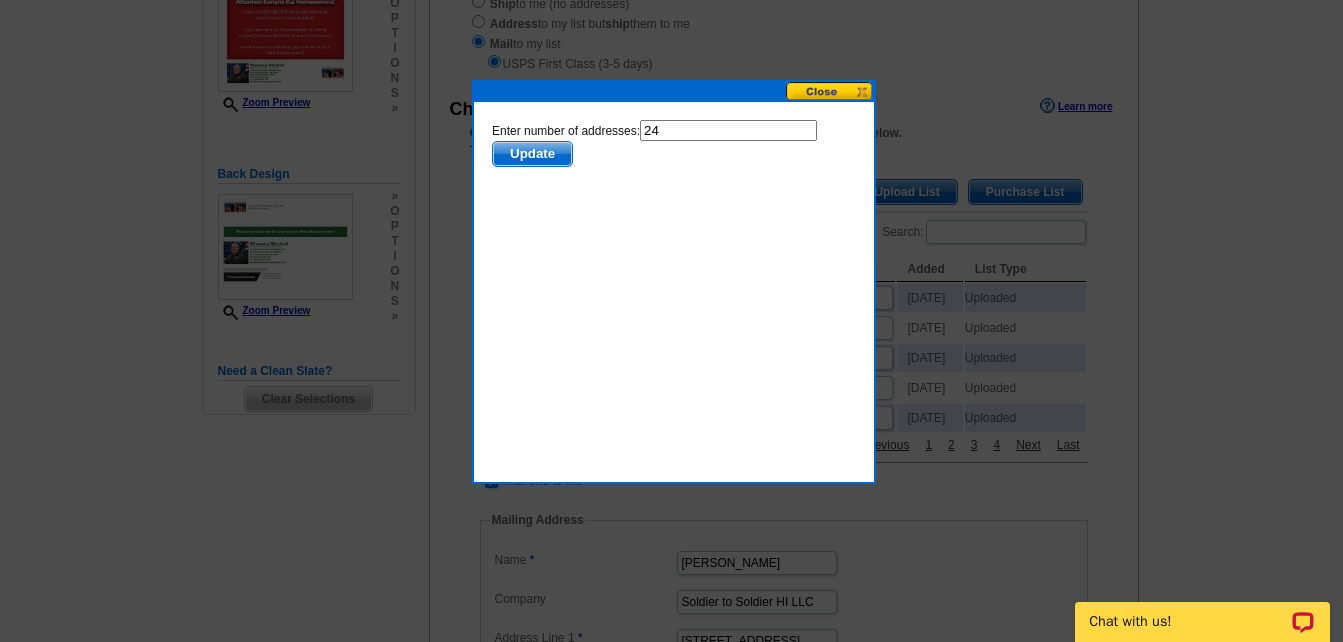 click on "Update" at bounding box center [531, 154] 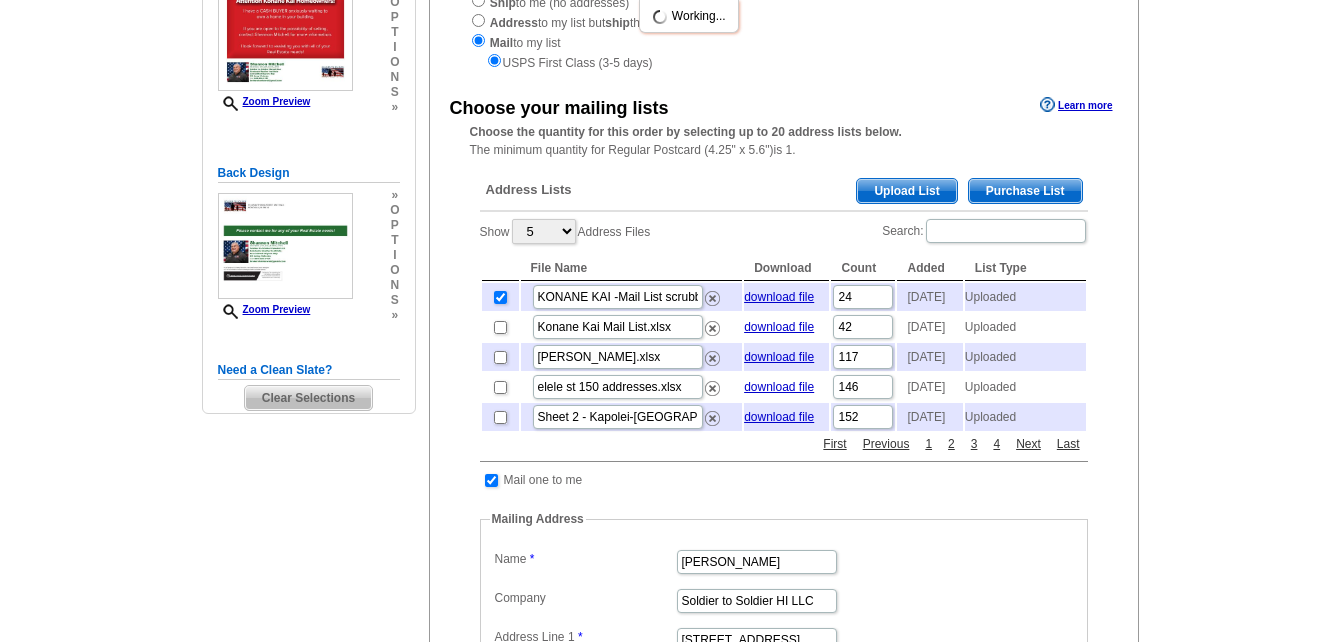 scroll, scrollTop: 300, scrollLeft: 0, axis: vertical 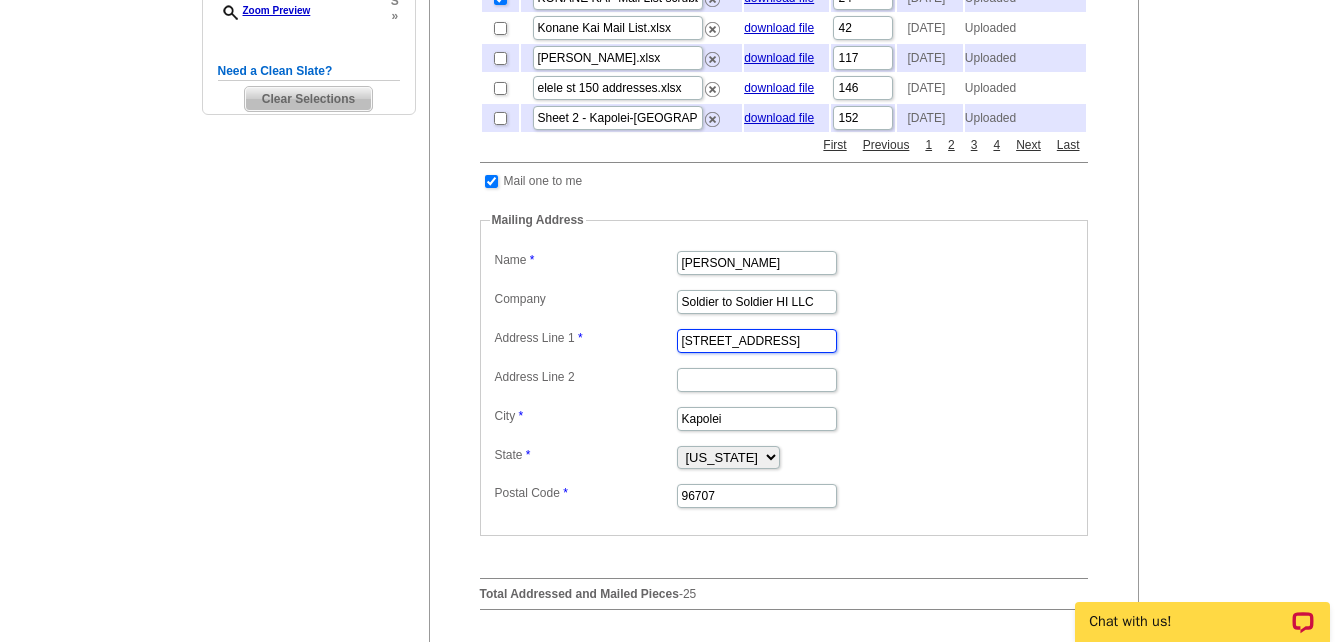 click on "[STREET_ADDRESS]" at bounding box center [757, 341] 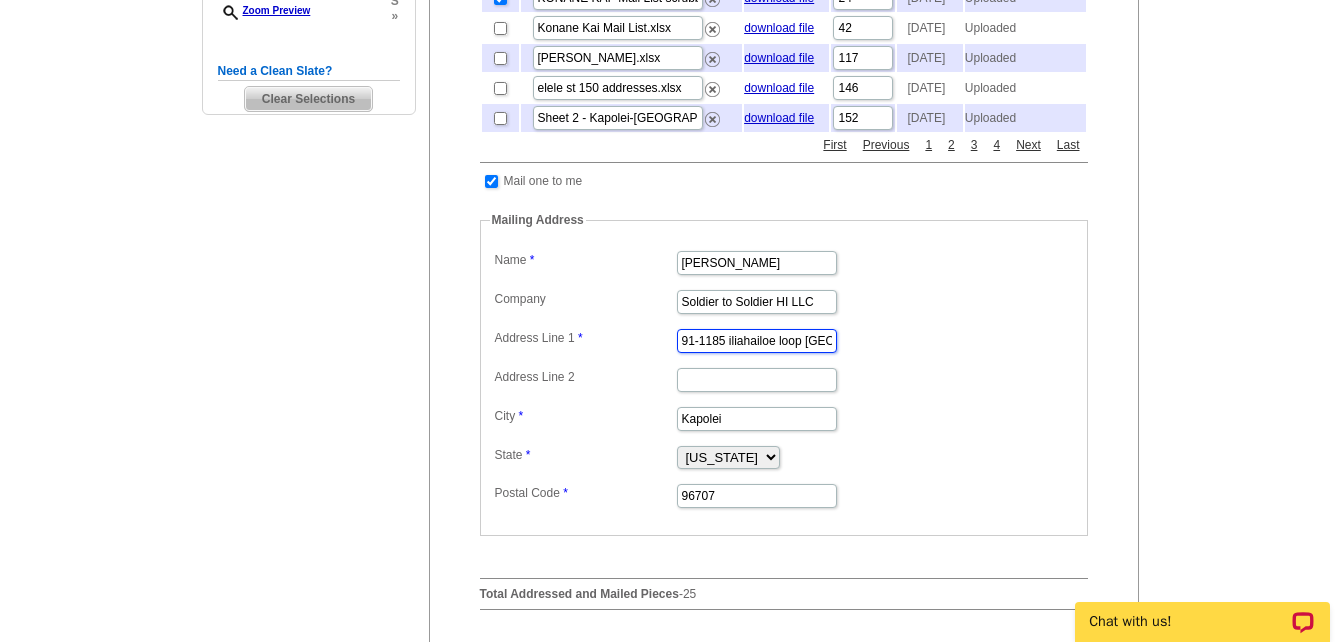 scroll, scrollTop: 0, scrollLeft: 0, axis: both 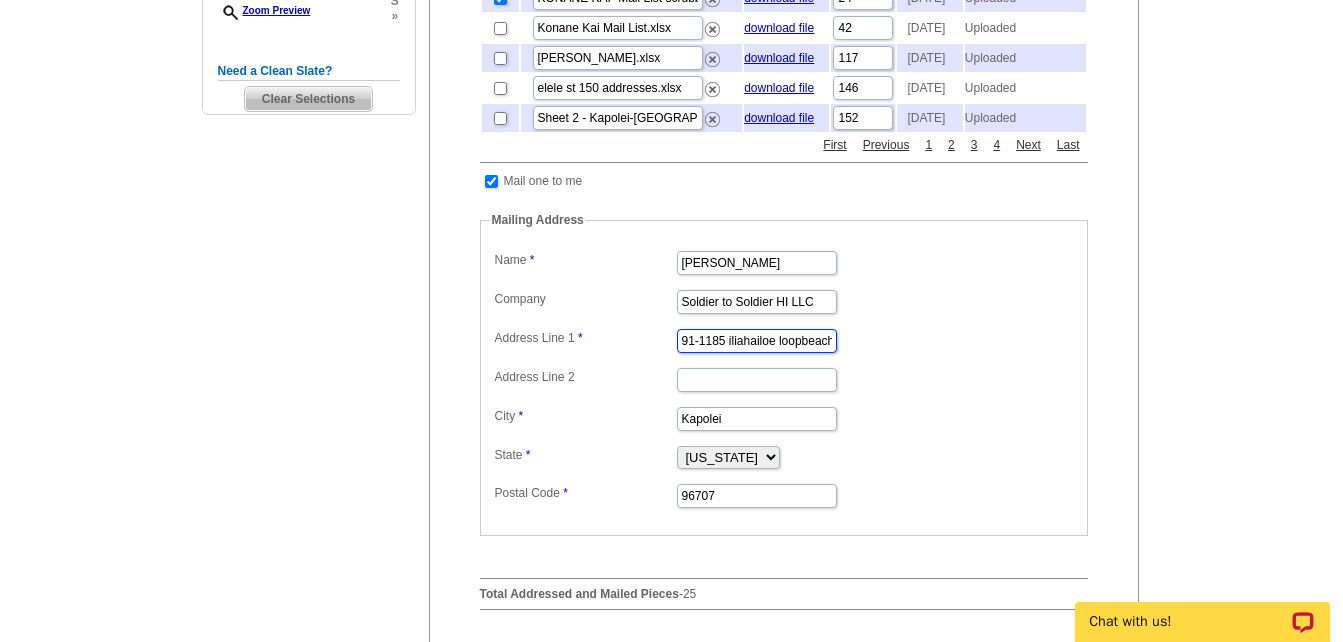 click on "91-1185 iliahailoe loopbeach HI 96706" at bounding box center [757, 341] 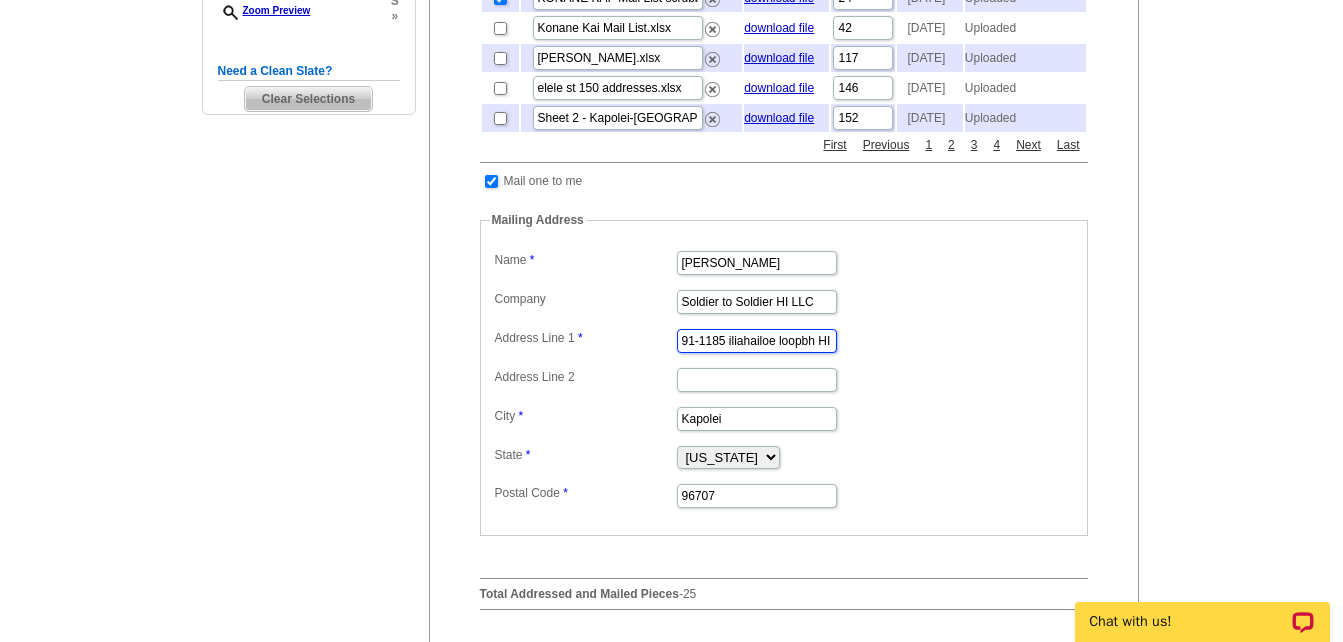 click on "91-1185 iliahailoe loopbh HI 96706" at bounding box center (757, 341) 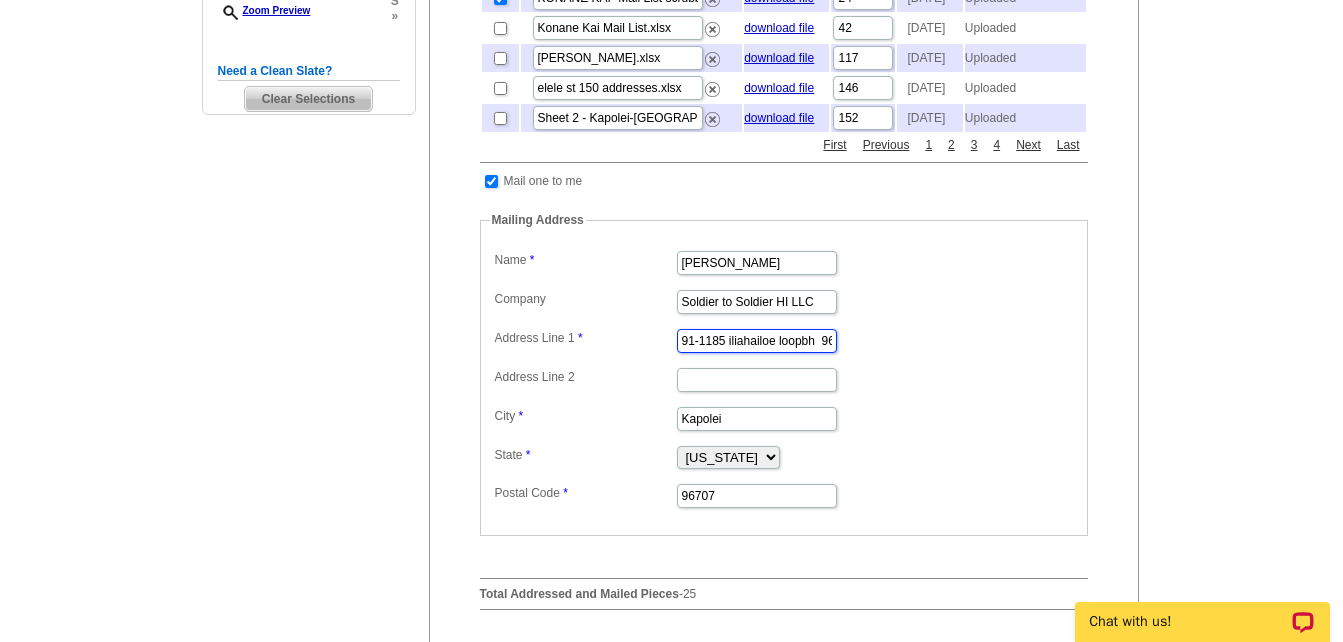 click on "91-1185 iliahailoe loopbh  96706" at bounding box center (757, 341) 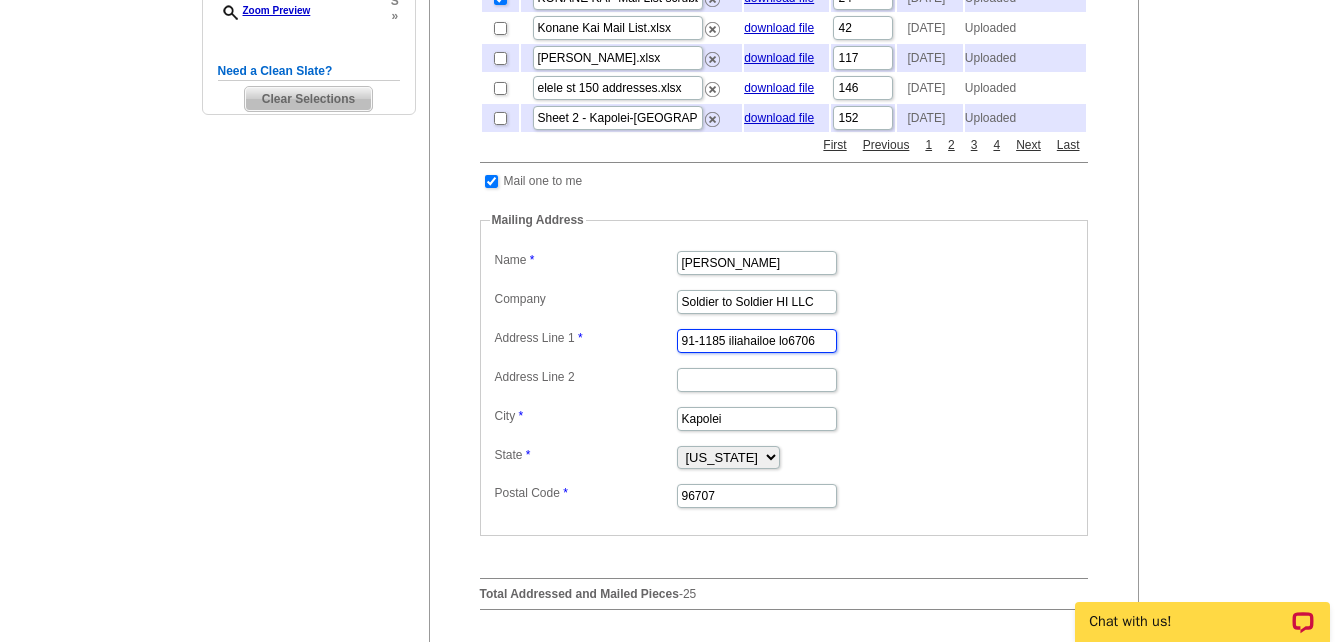 click on "91-1185 iliahailoe lo6706" at bounding box center [757, 341] 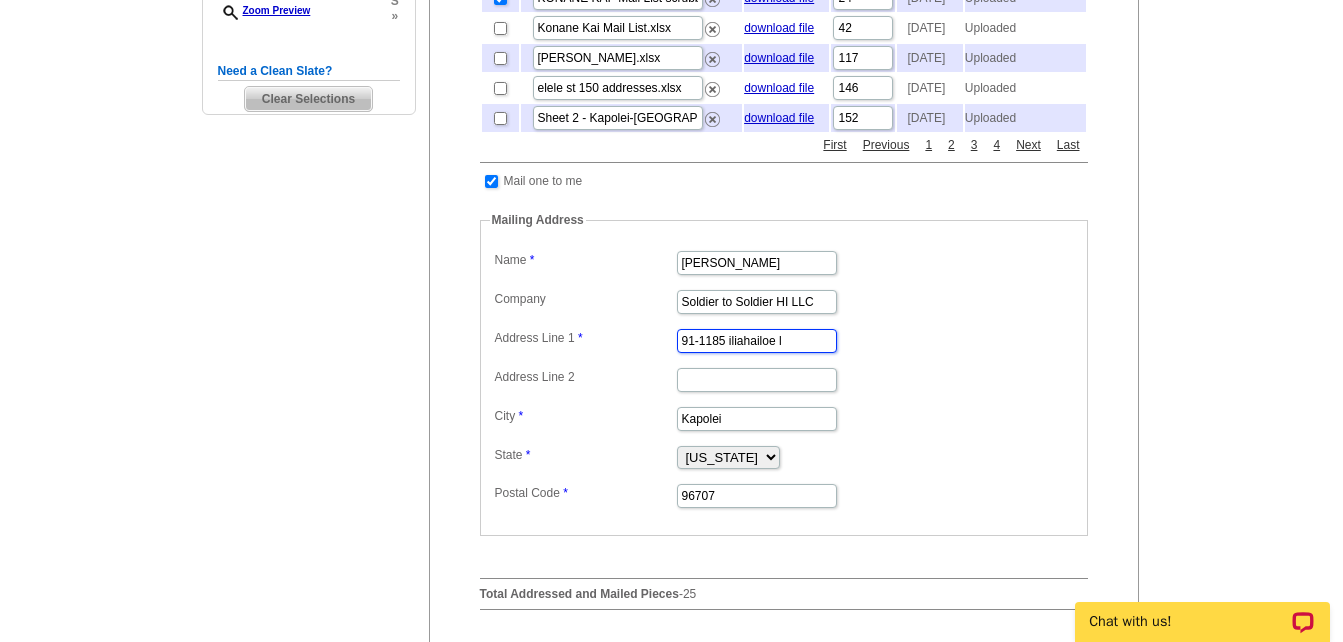 type on "91-1185 iliahailoe loop" 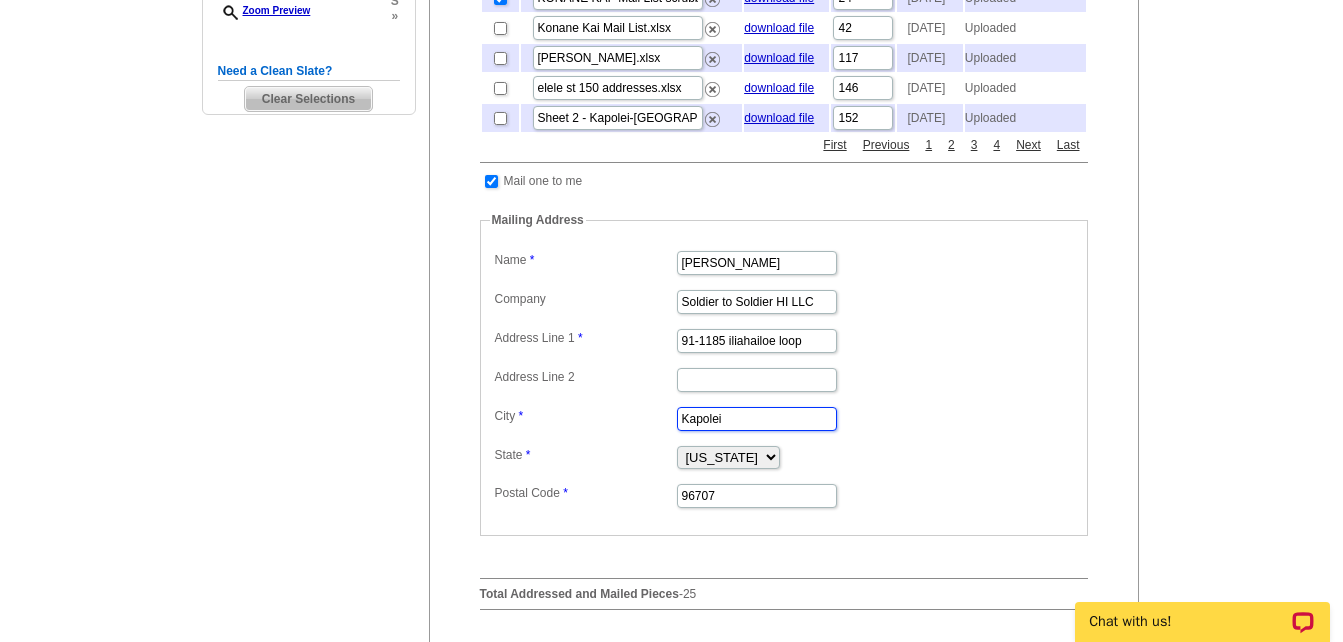 click on "Kapolei" at bounding box center [757, 419] 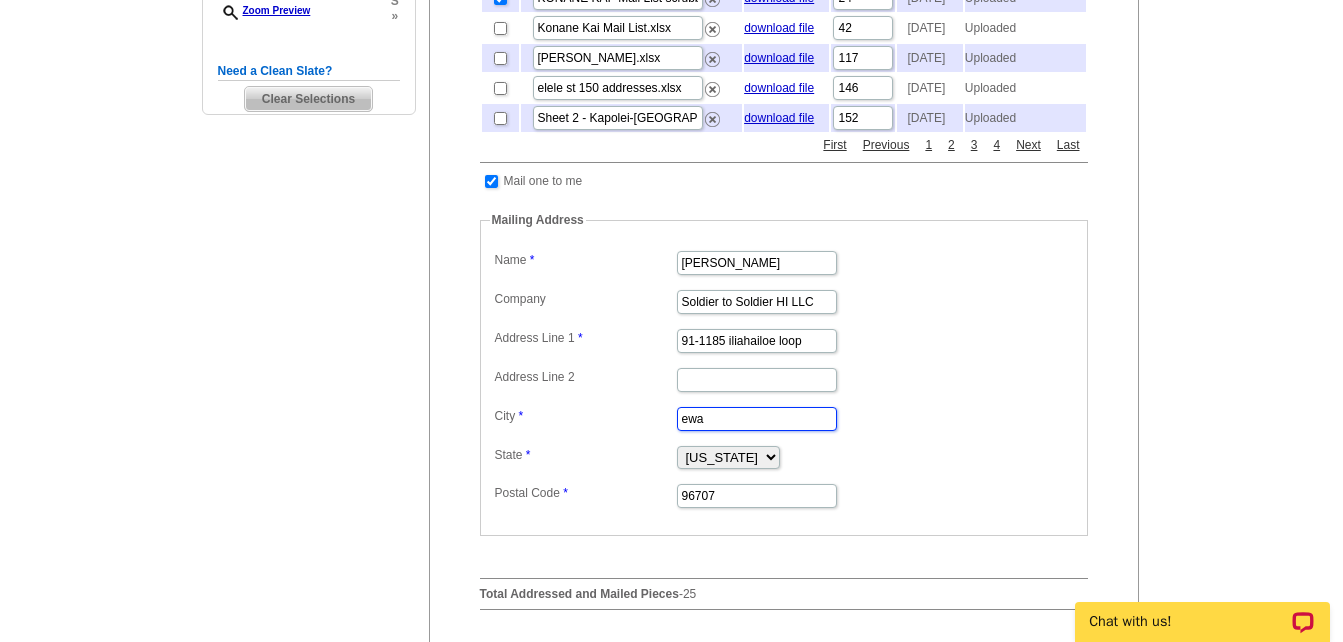 type on "Ewa Beach" 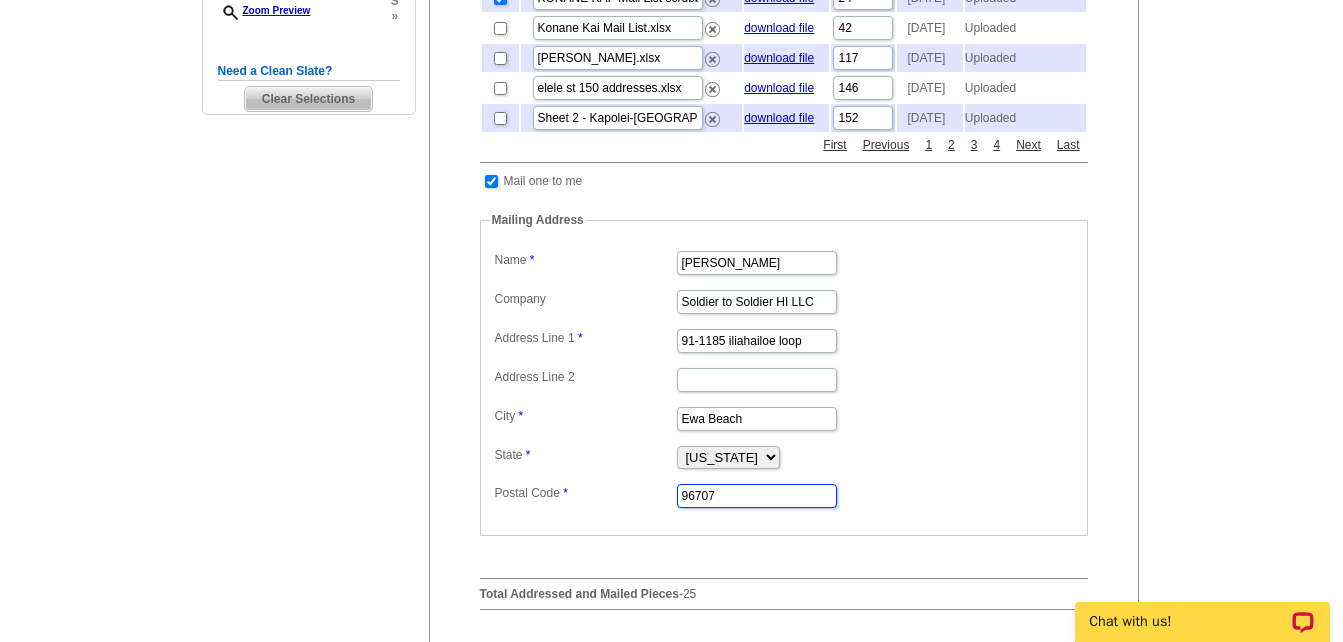 click on "96707" at bounding box center (757, 496) 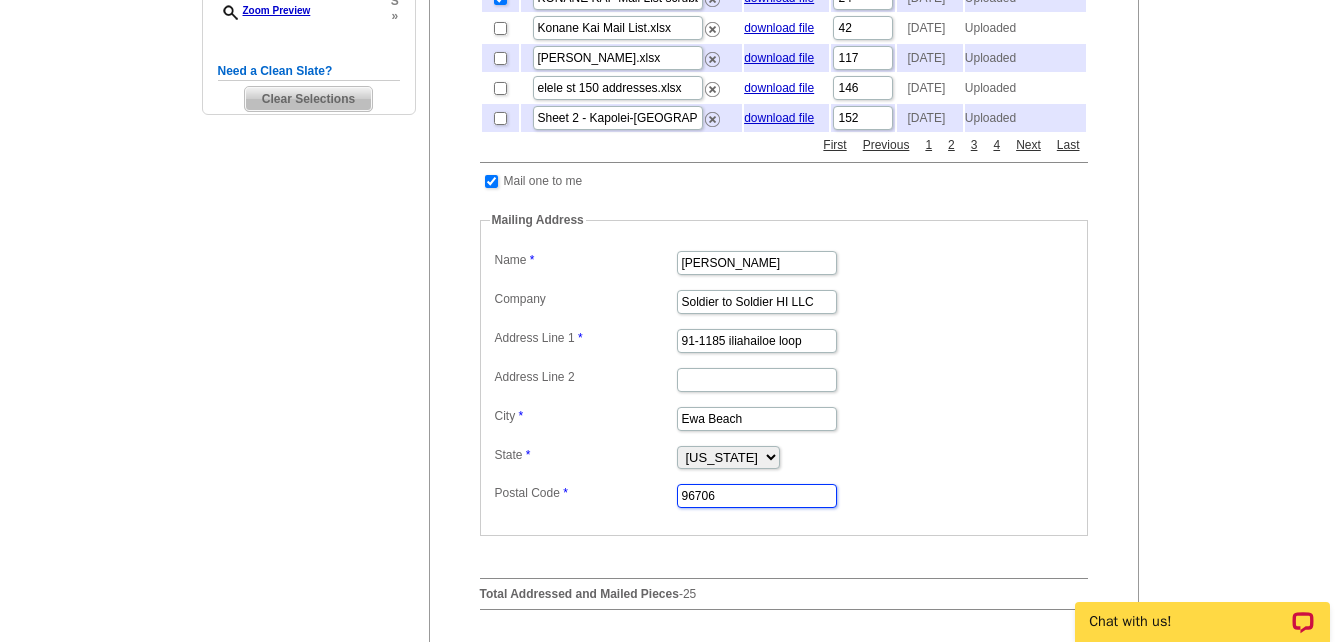 type on "96706" 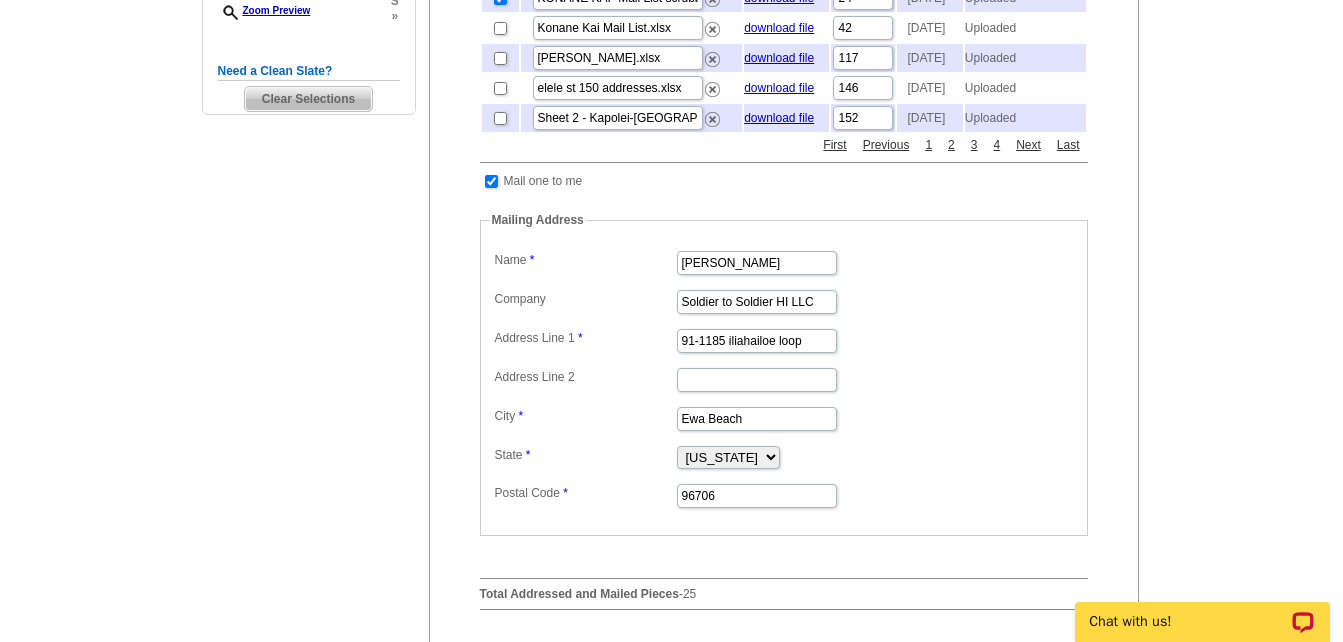 click on "Choose your mailing lists
Learn more
Choose the quantity for this order by selecting up to 20 address lists below.
The minimum quantity for Regular Postcard (4.25" x 5.6")is 1.
Address Lists
Purchase List
Upload List
Show  5 10 25 50 100  Address Files Search:  File Name Download Count Added List Type KONANE KAI -Mail List scrubbed.xlsx download file 24 2025-07-23 Uploaded Konane Kai Mail List.xlsx download file 42 2024-02-28 Uploaded Kai Lani.xlsx download file 117 2020-10-29 Uploaded elele st 150 addresses.xlsx download file 146 2020-06-16 Uploaded Sheet 2 - Kapolei-Iwalani - TXPYR - 3-3-20.xlsx.xlsx download file 152 2020-03-04 Uploaded First Previous 1 2 3 4 Next Last
Mail one to me" at bounding box center [784, 209] 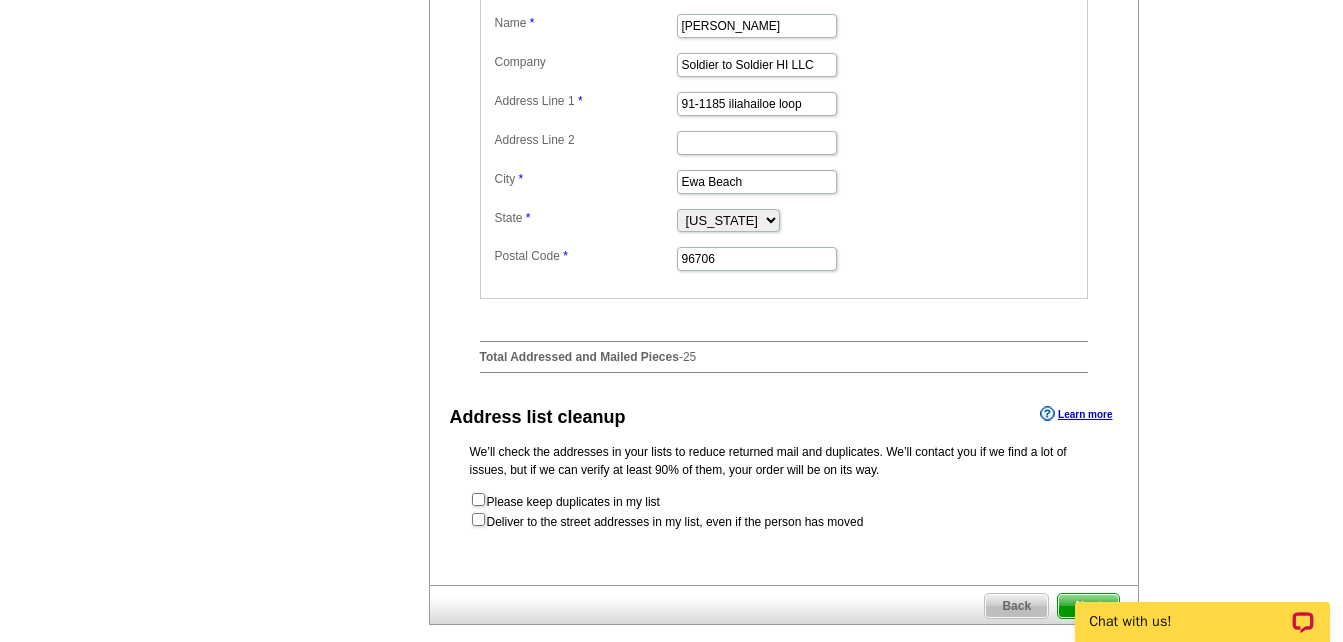 scroll, scrollTop: 900, scrollLeft: 0, axis: vertical 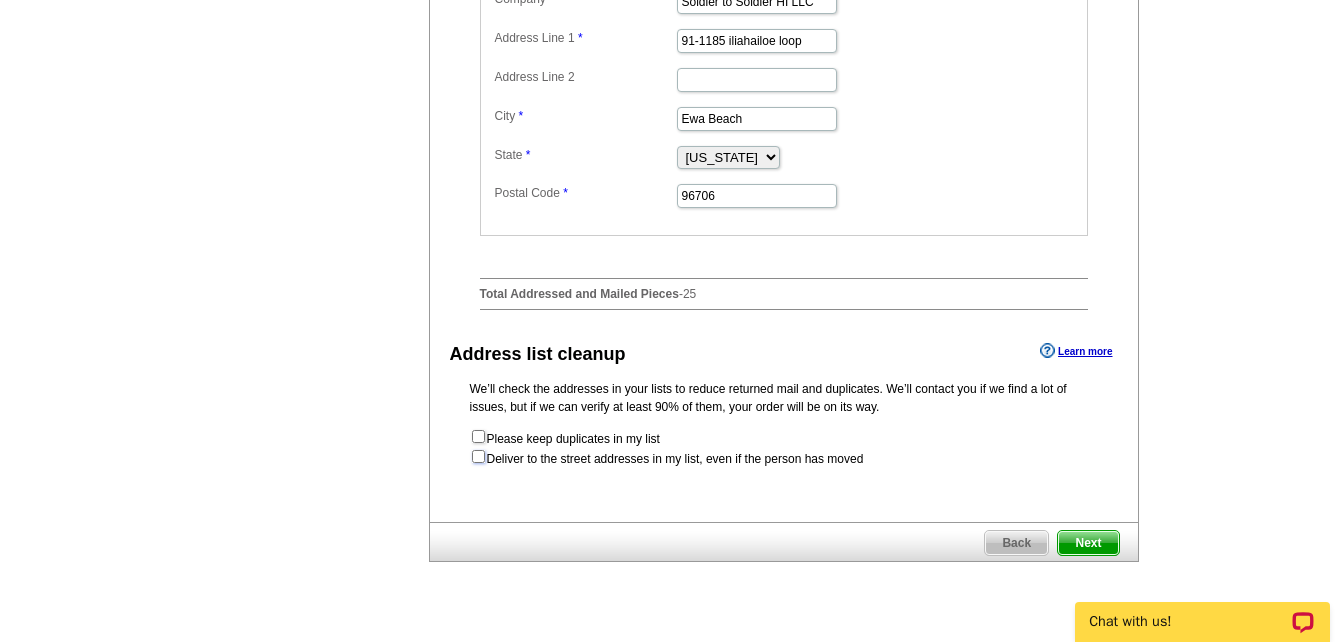 click at bounding box center [478, 456] 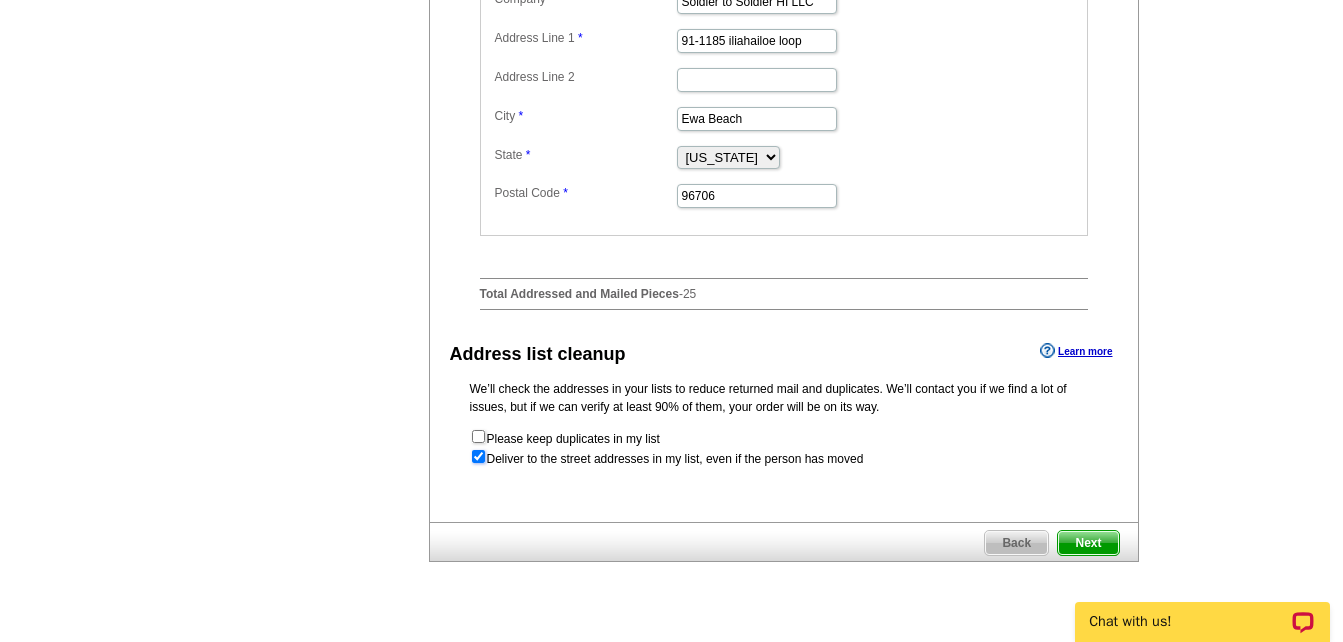 radio on "true" 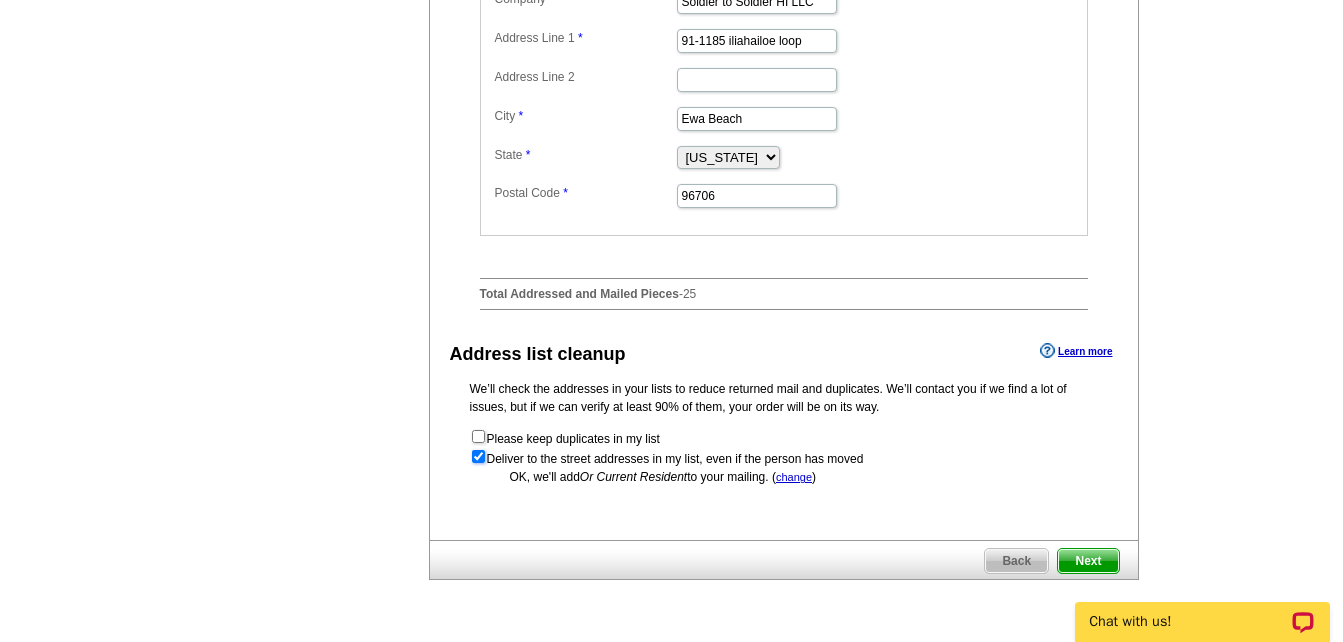 scroll, scrollTop: 1000, scrollLeft: 0, axis: vertical 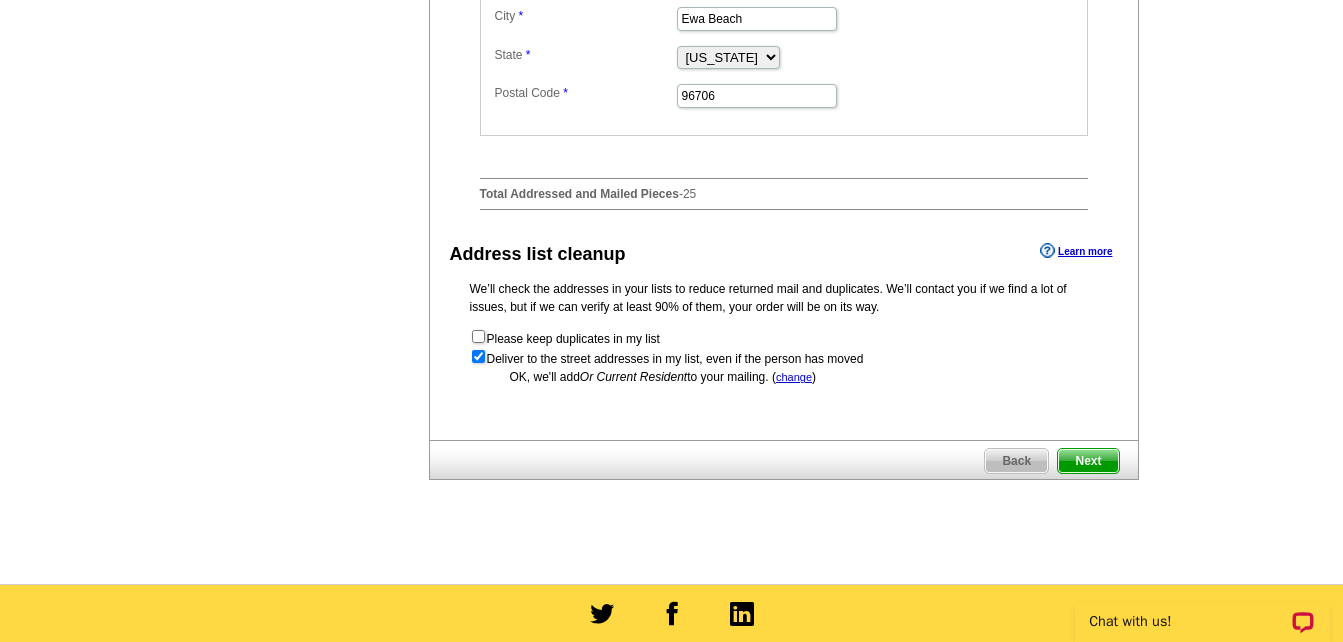 click on "Next" at bounding box center [1088, 461] 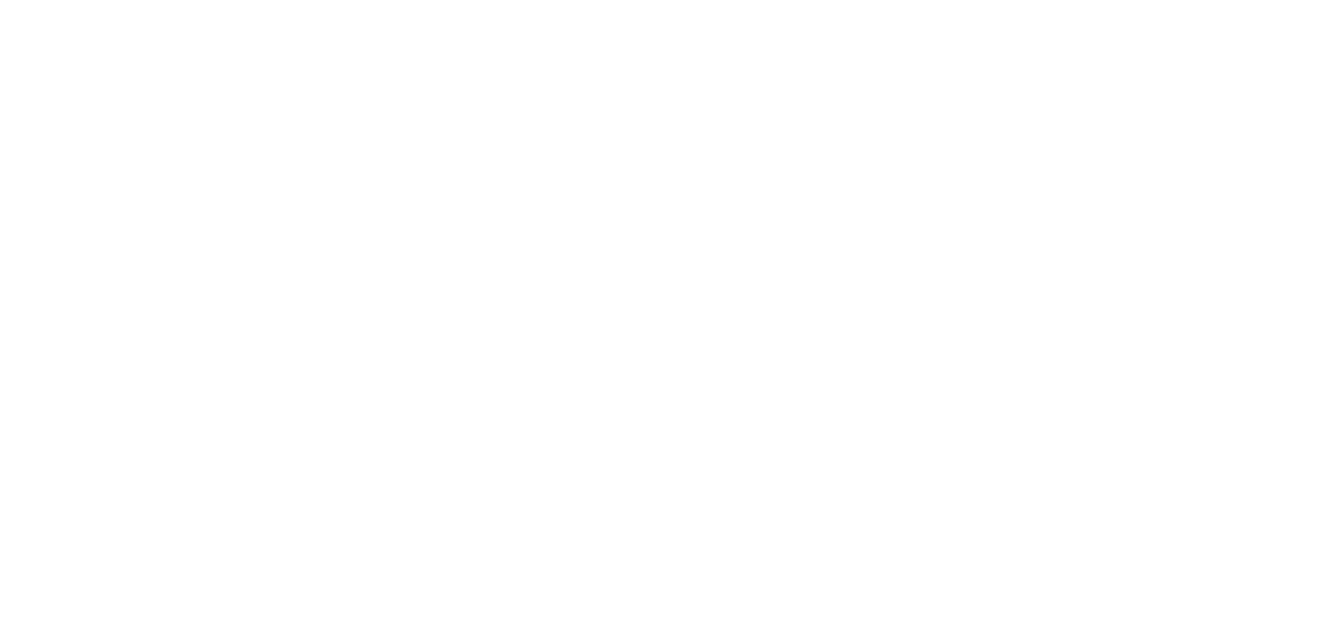 scroll, scrollTop: 0, scrollLeft: 0, axis: both 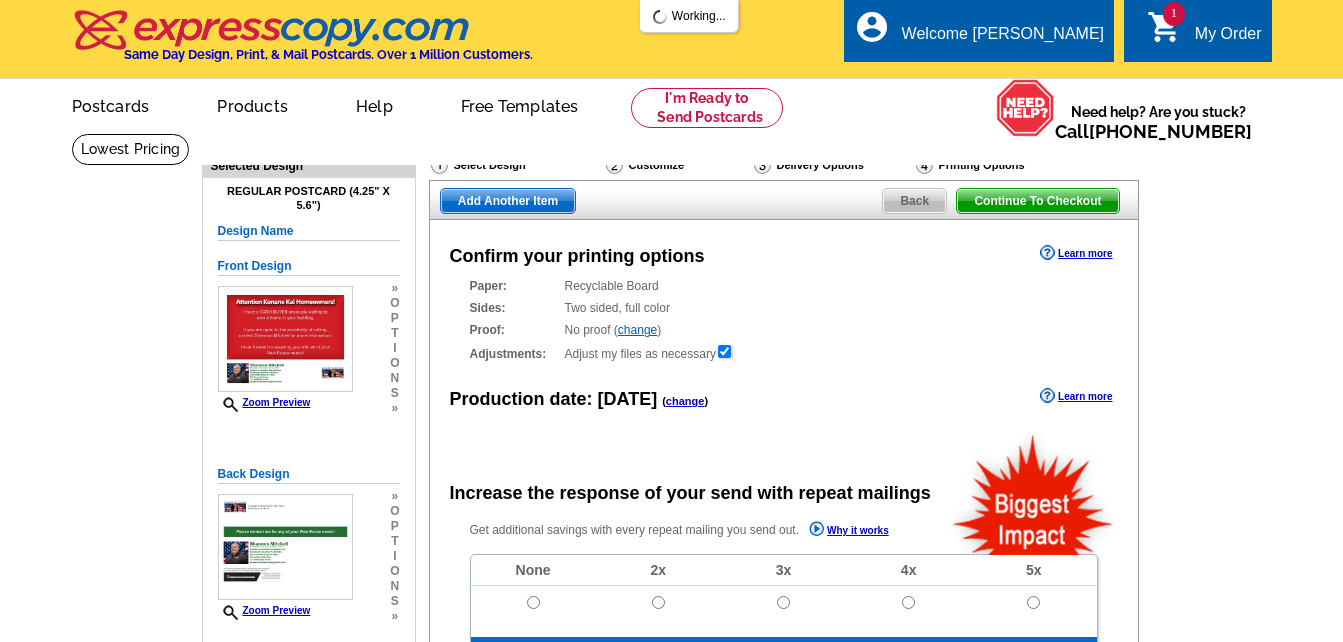 radio on "false" 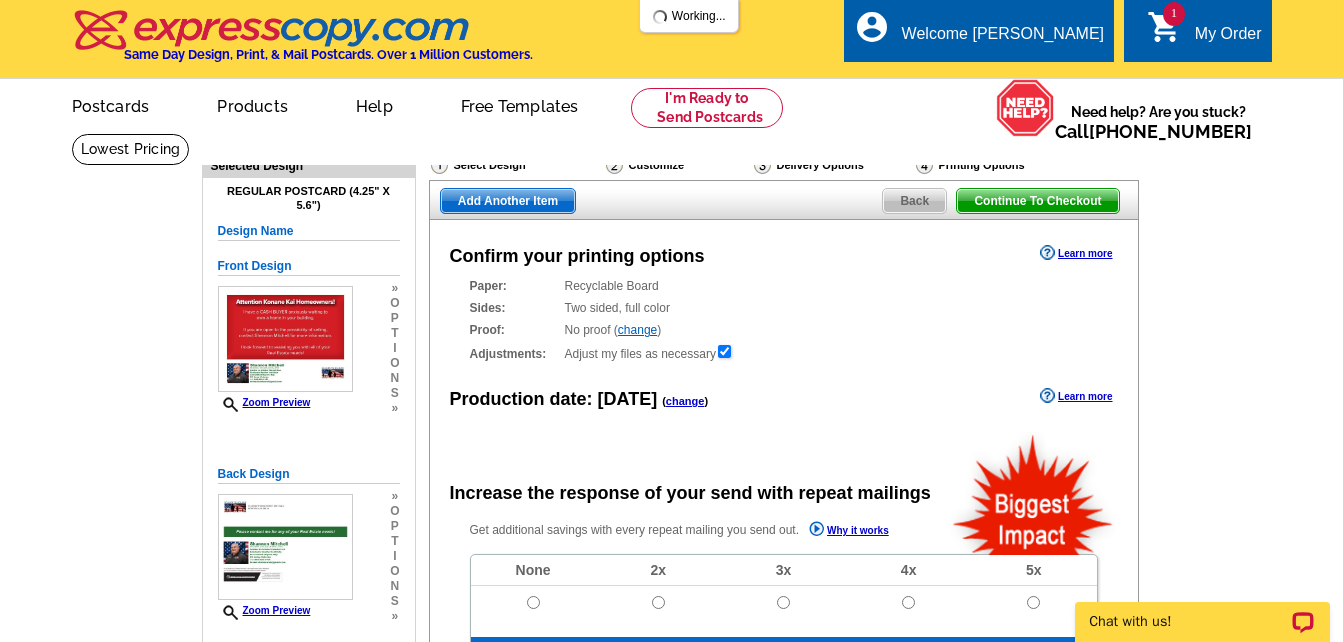 scroll, scrollTop: 0, scrollLeft: 0, axis: both 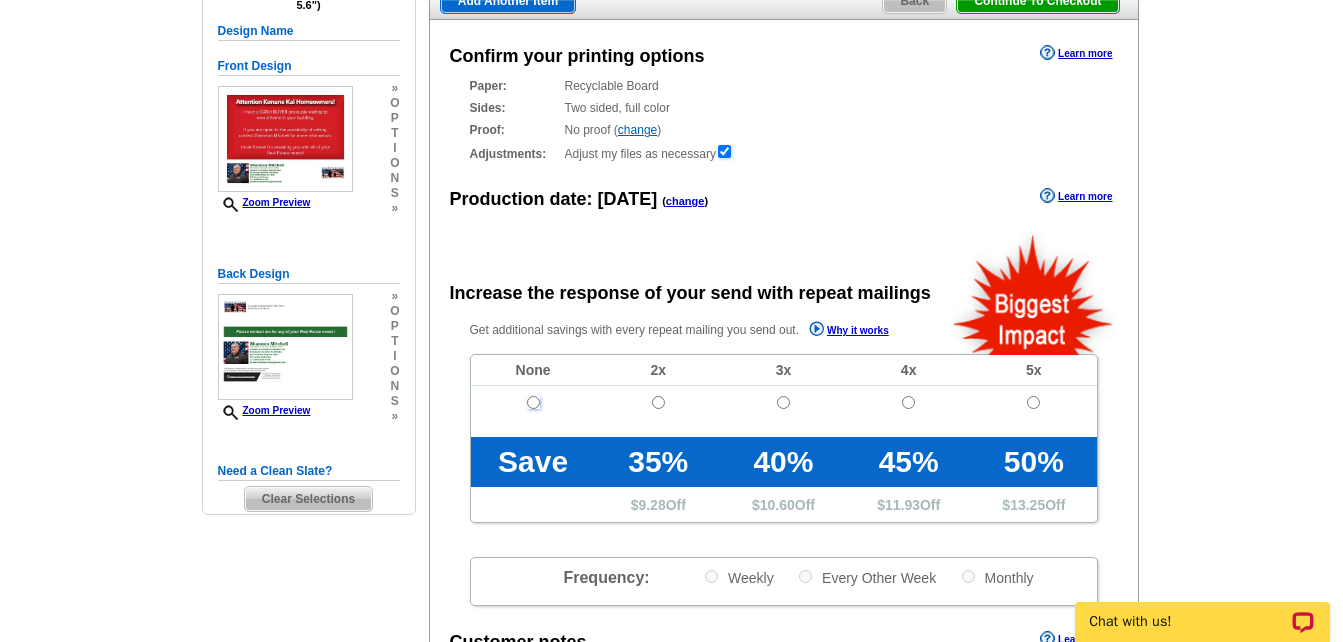 click at bounding box center [533, 402] 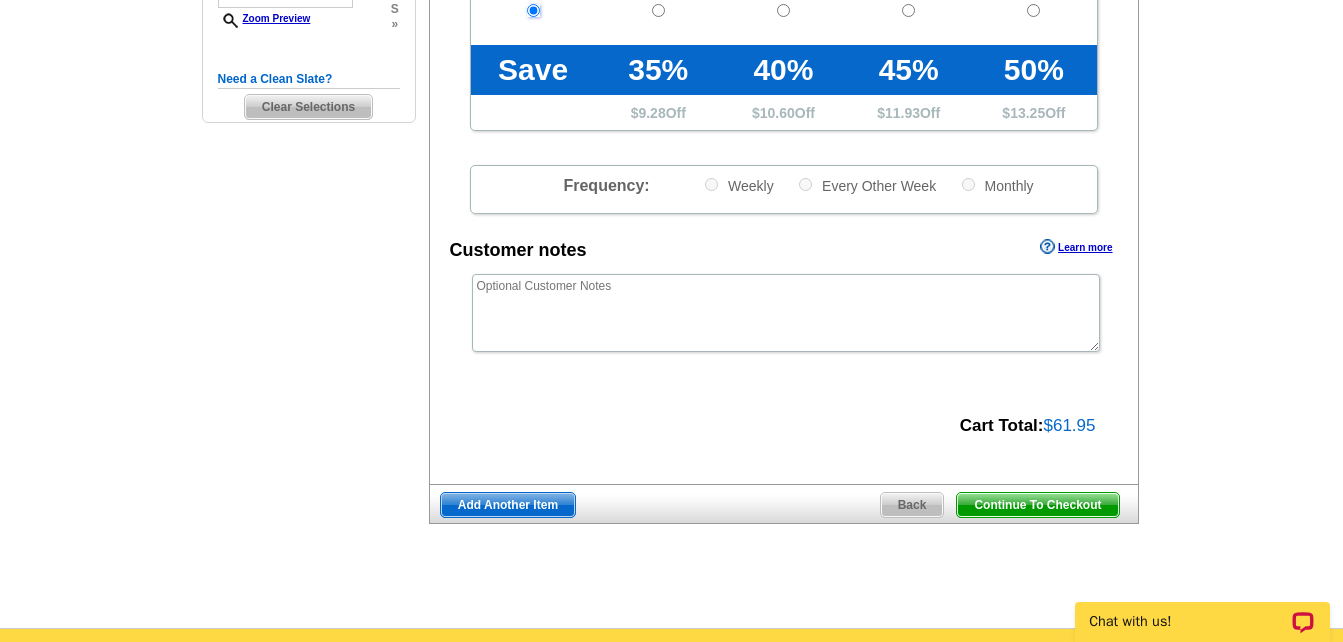scroll, scrollTop: 600, scrollLeft: 0, axis: vertical 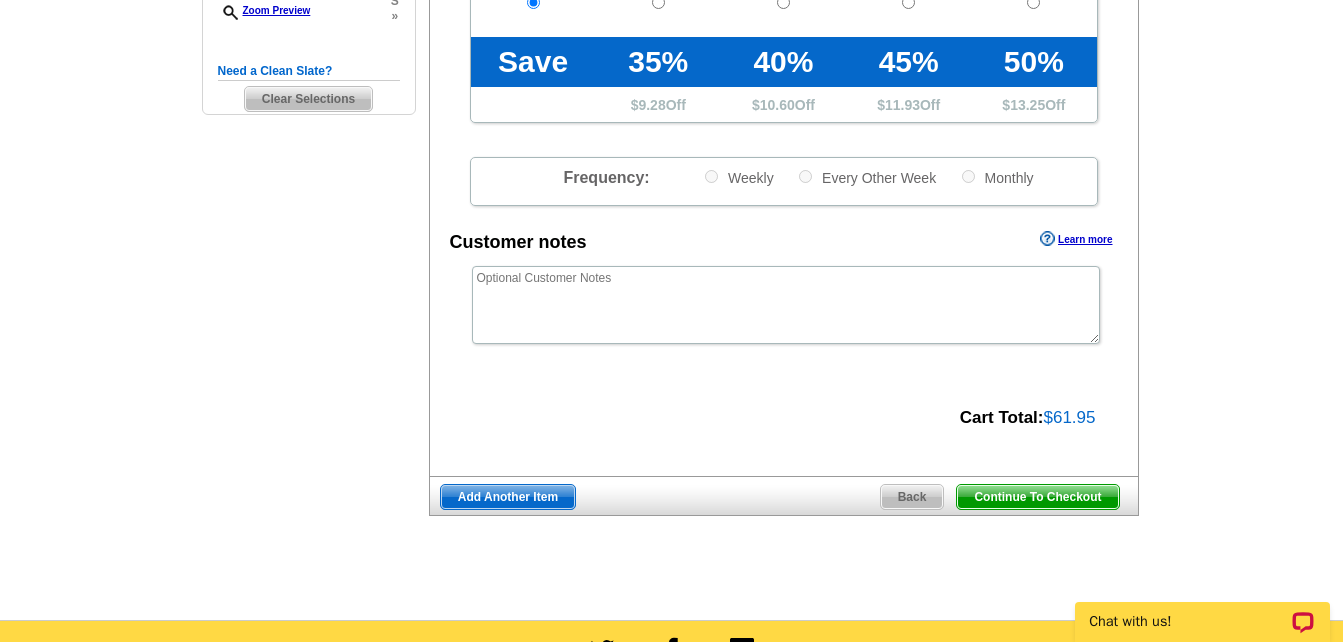 click on "Continue To Checkout" at bounding box center [1037, 497] 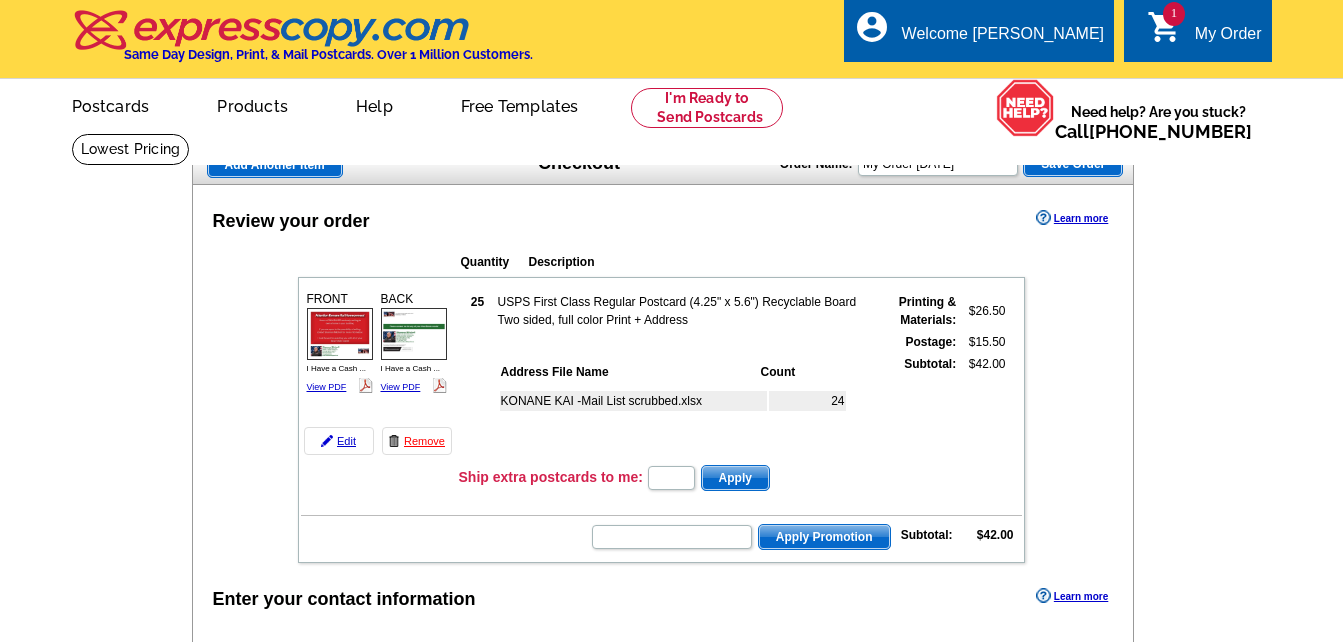 scroll, scrollTop: 0, scrollLeft: 0, axis: both 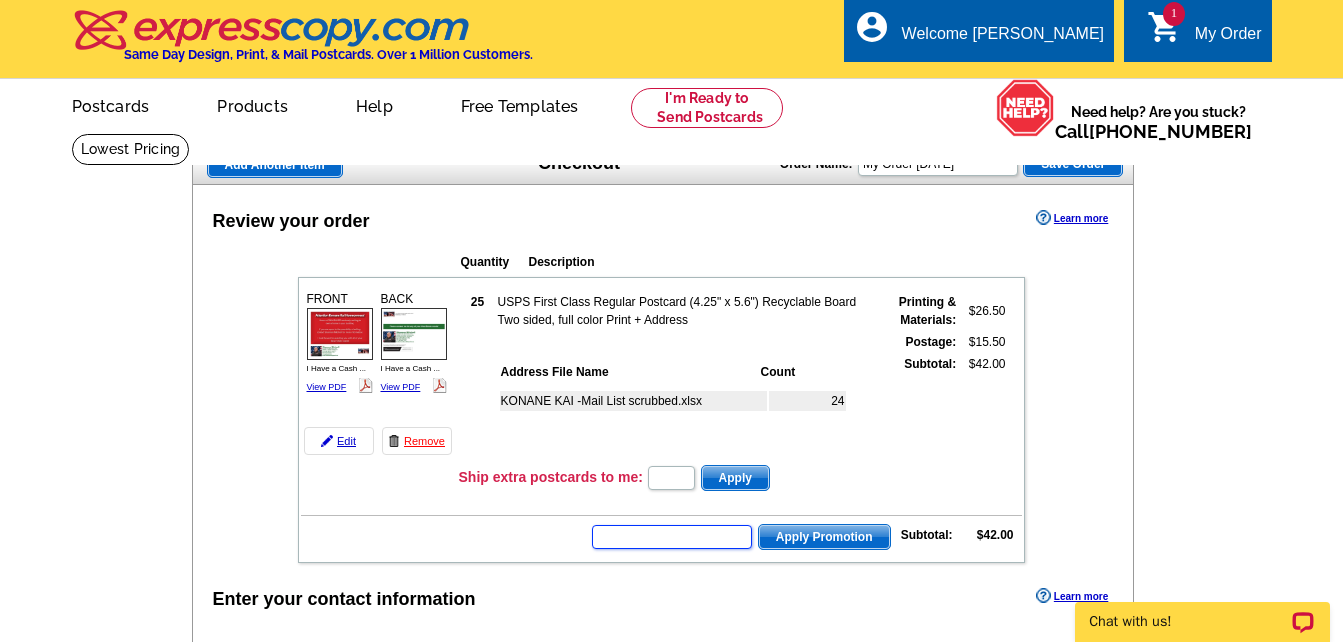 click at bounding box center (672, 537) 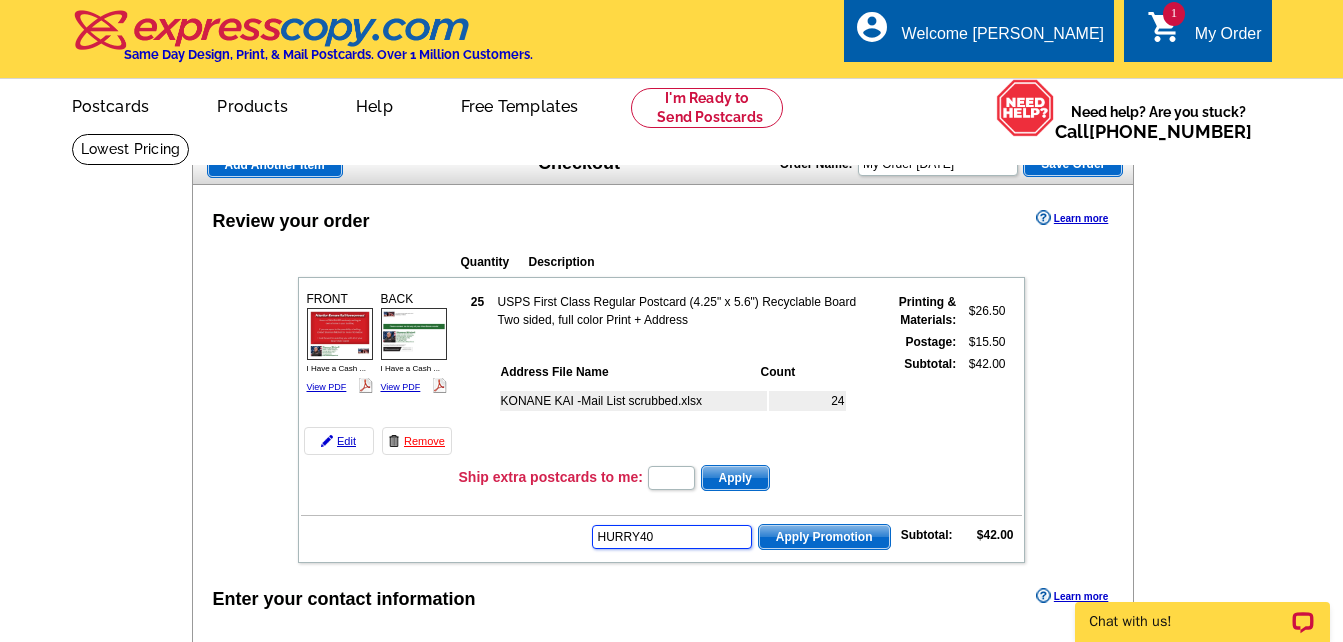 type on "HURRY40" 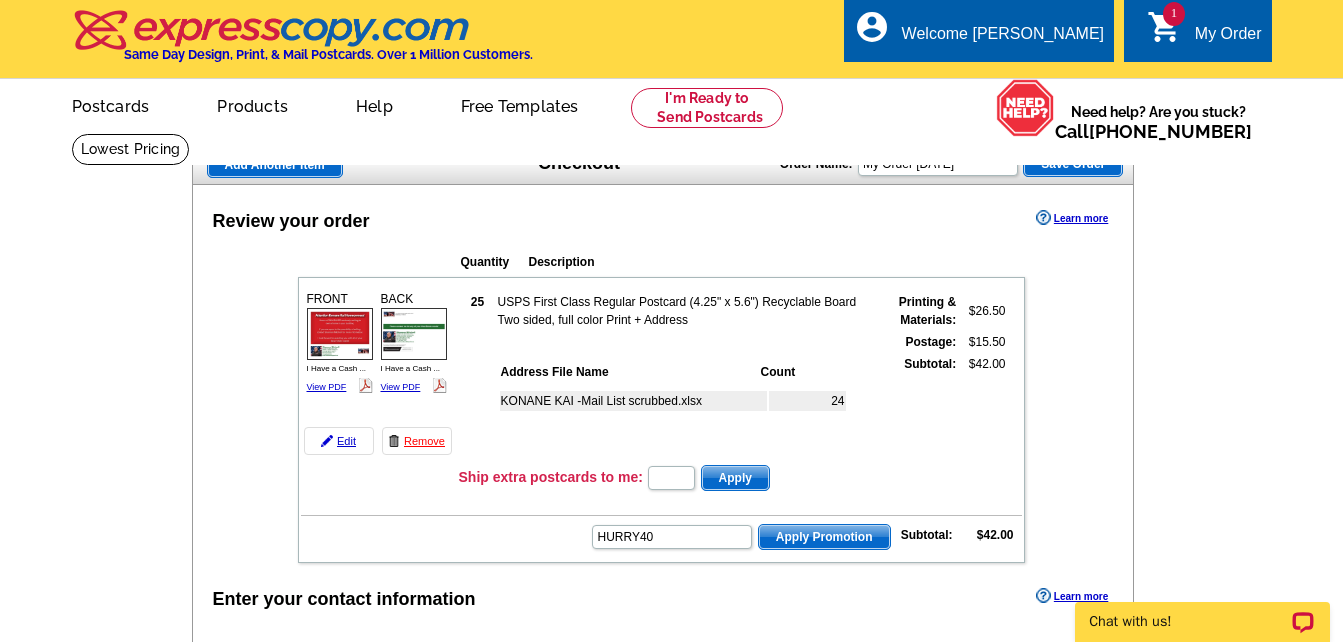 click on "Apply Promotion" at bounding box center (824, 537) 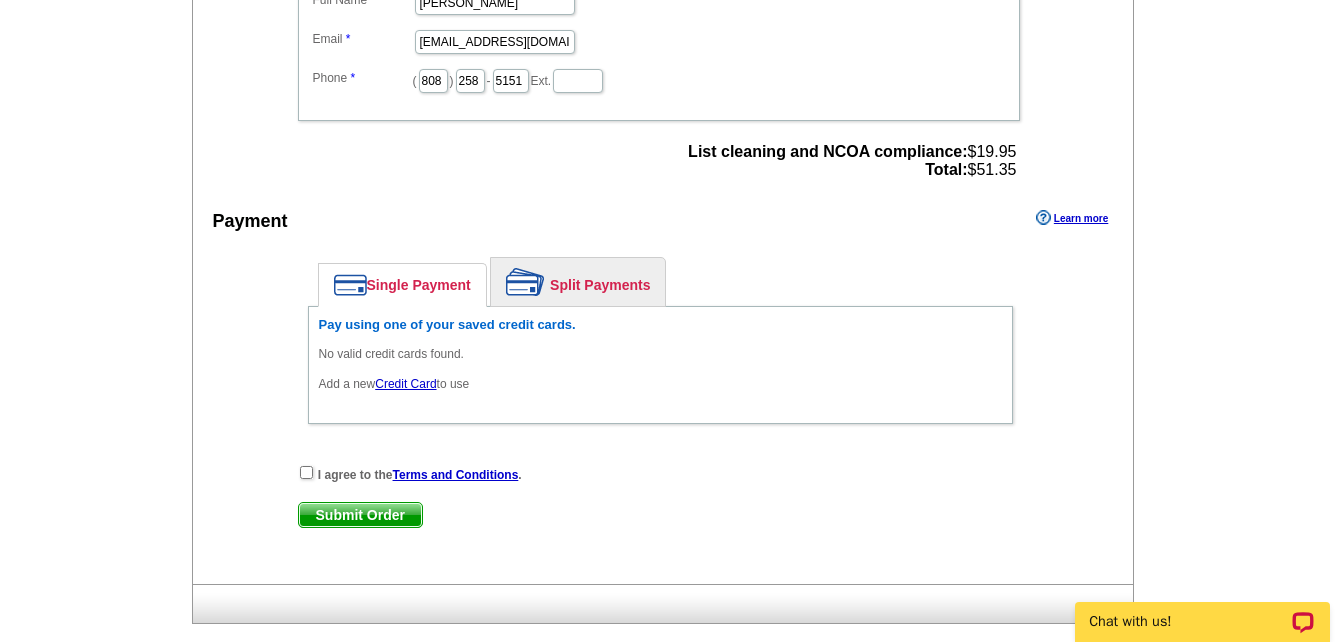scroll, scrollTop: 900, scrollLeft: 0, axis: vertical 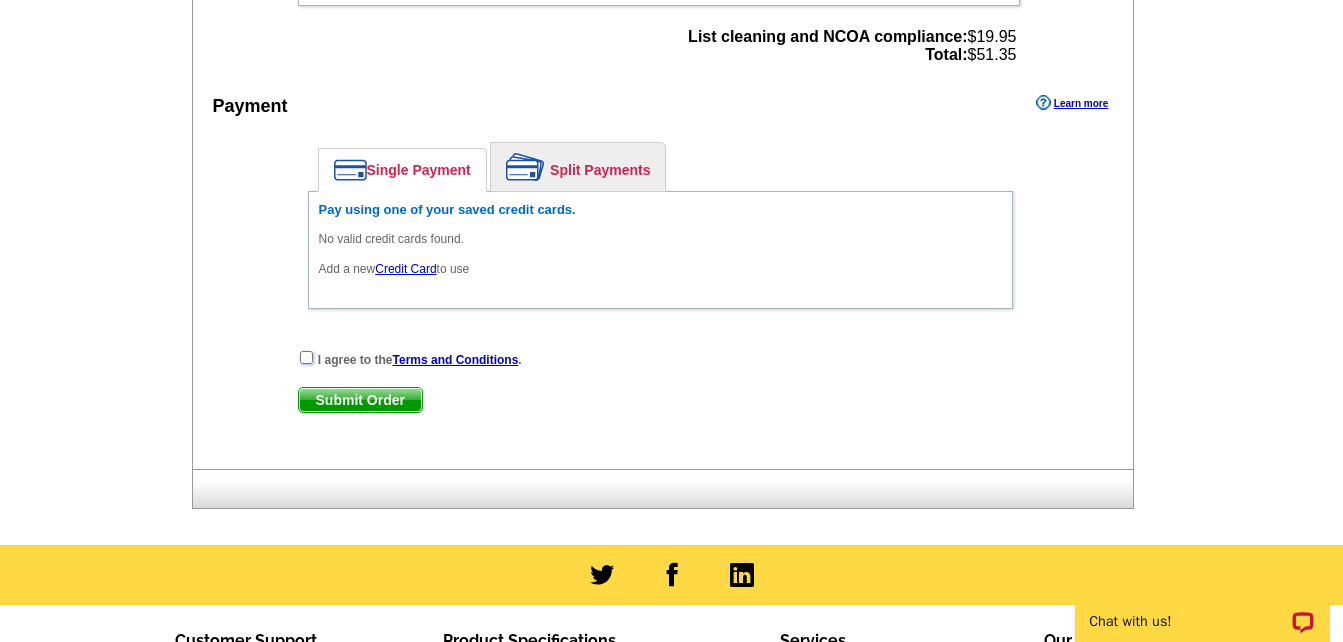click at bounding box center [306, 357] 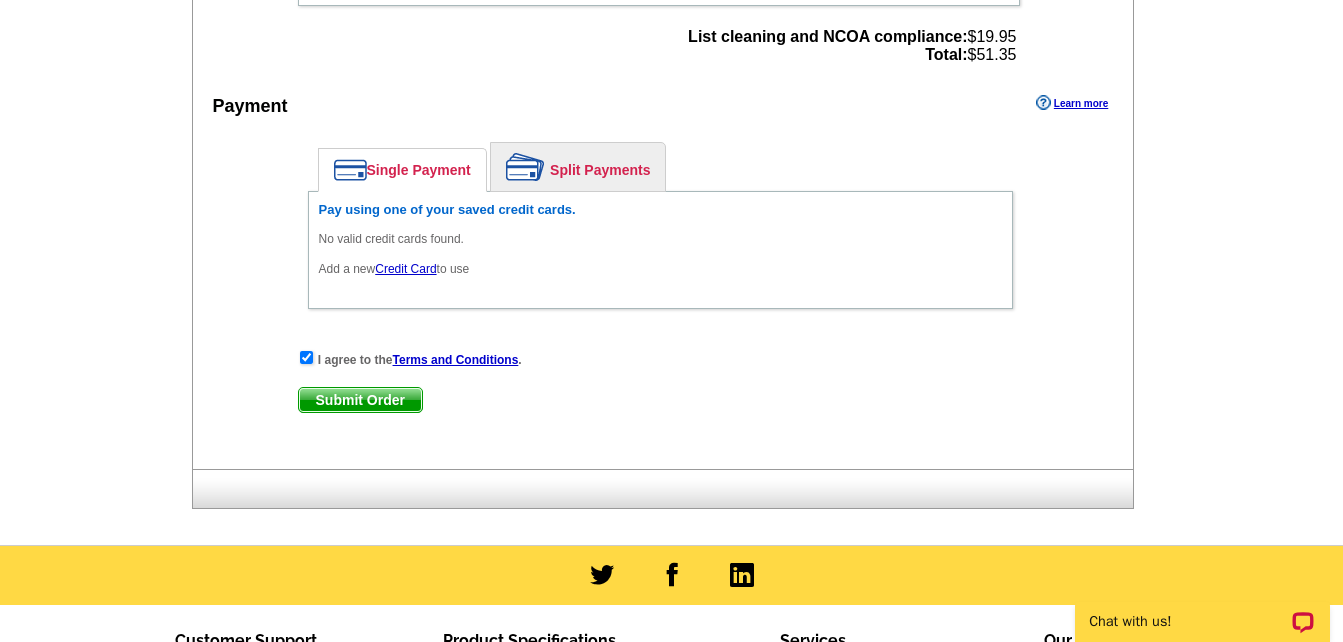 click on "Submit Order" at bounding box center [360, 400] 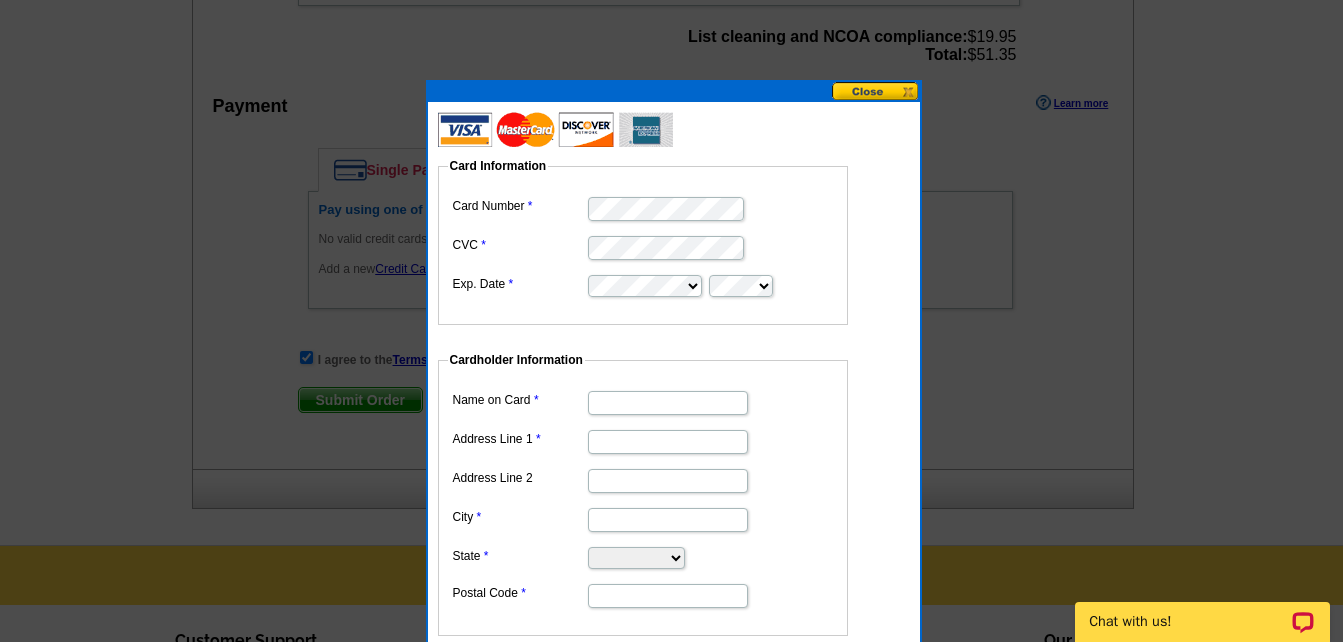 click on "Card Information
Card Number
CVC
Exp. Date" at bounding box center (643, 241) 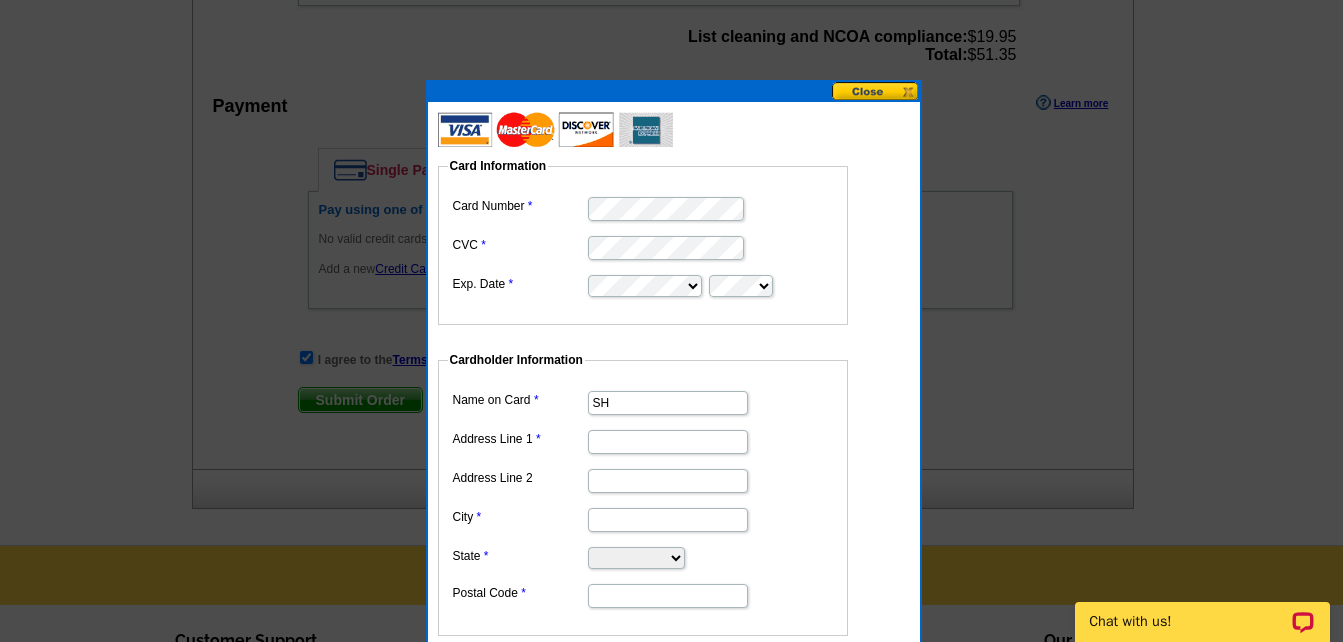 type on "S" 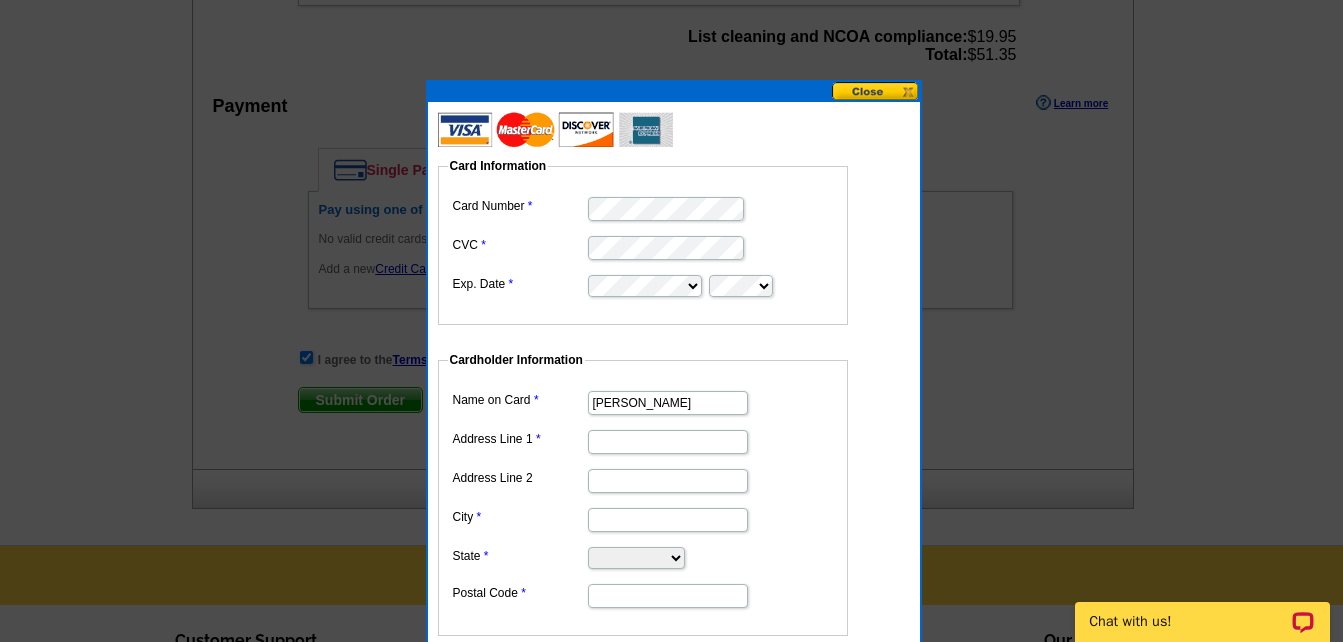 type on "[PERSON_NAME]" 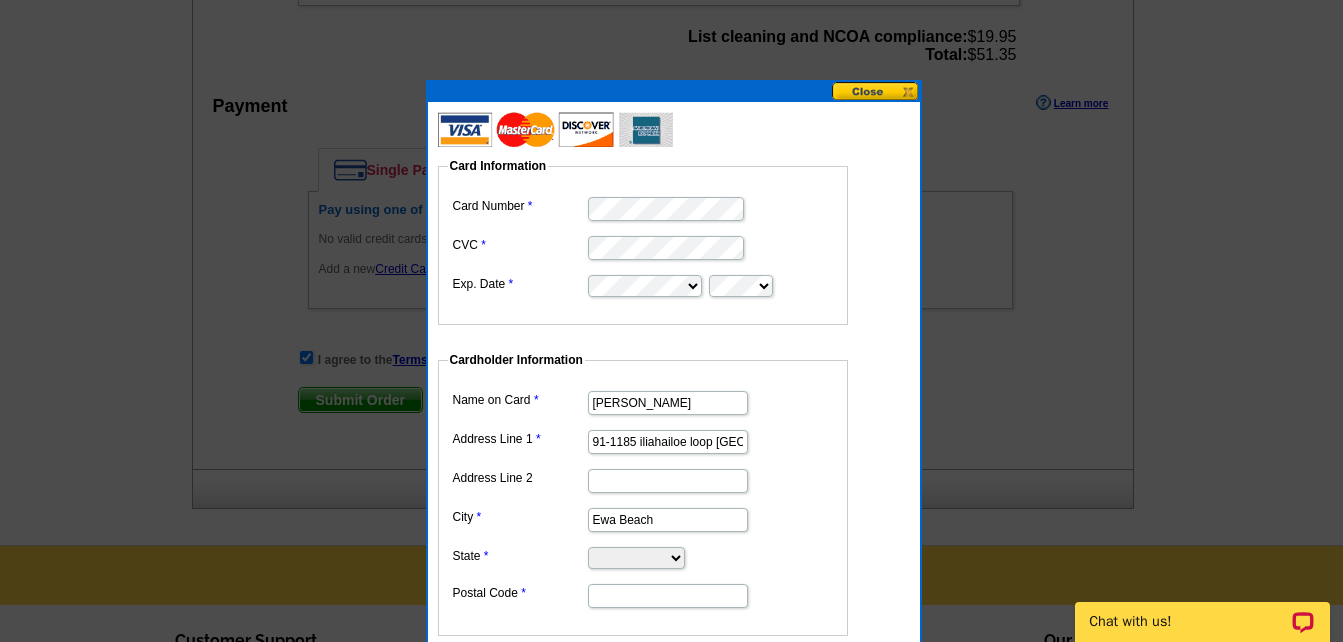 select on "HI" 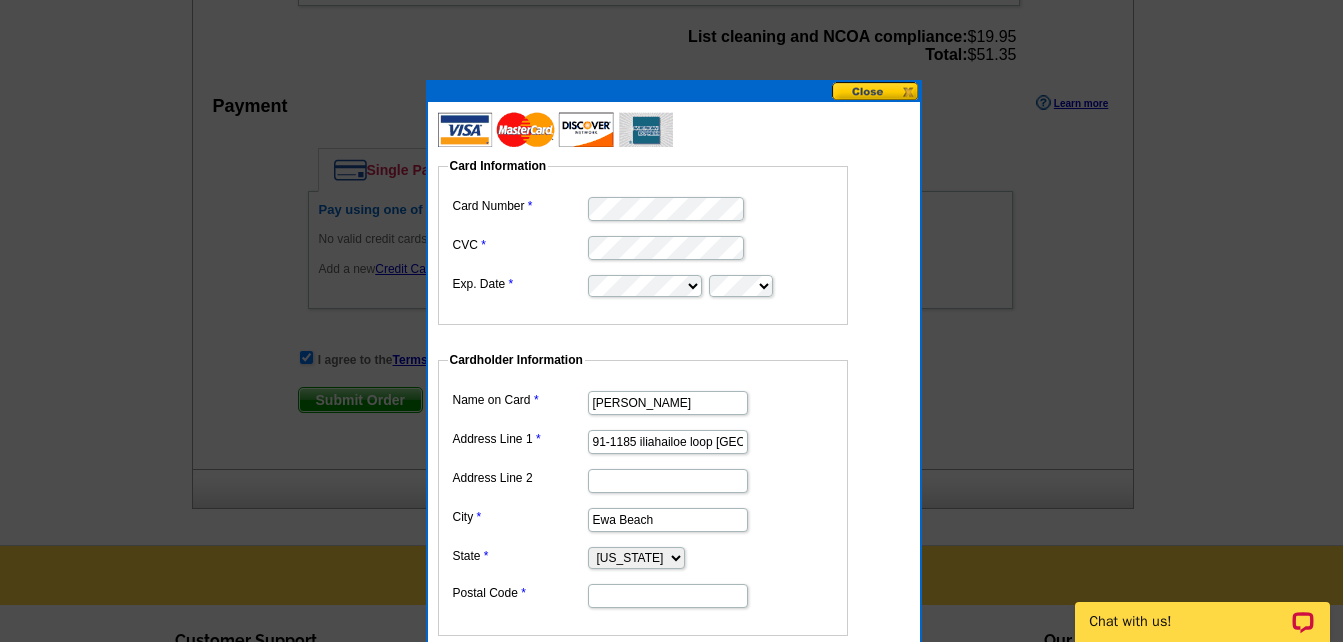 type on "96706" 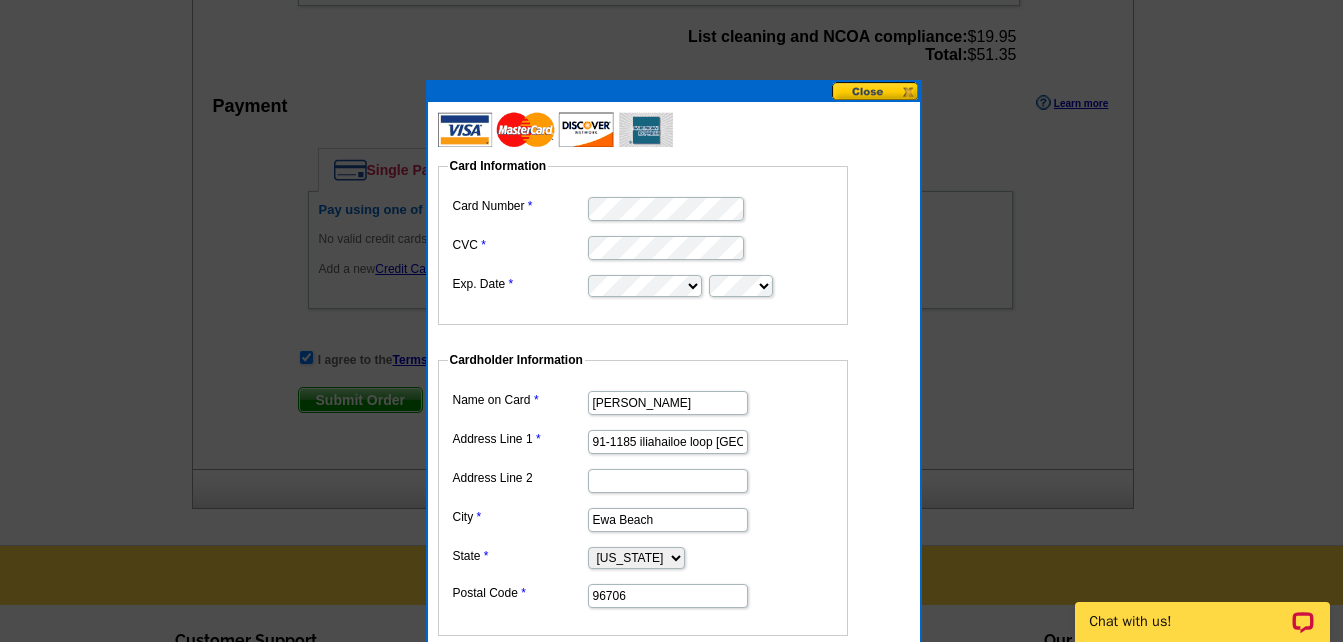 click on "Ewa Beach" at bounding box center [643, 518] 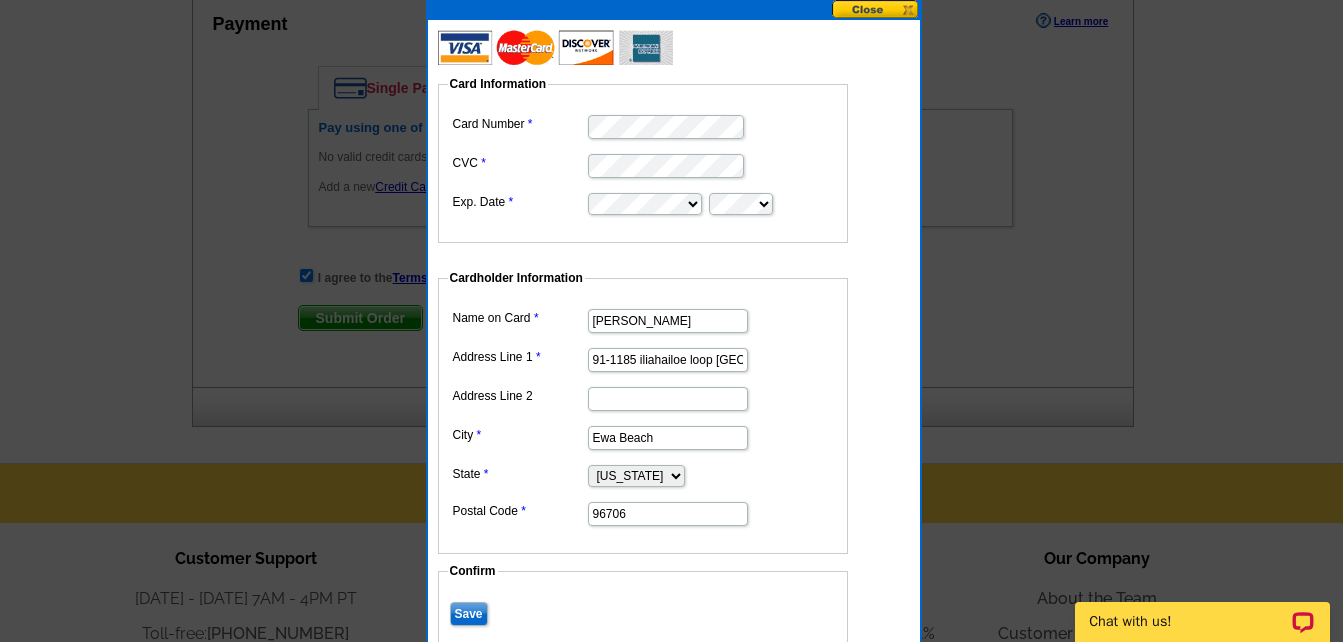 scroll, scrollTop: 1100, scrollLeft: 0, axis: vertical 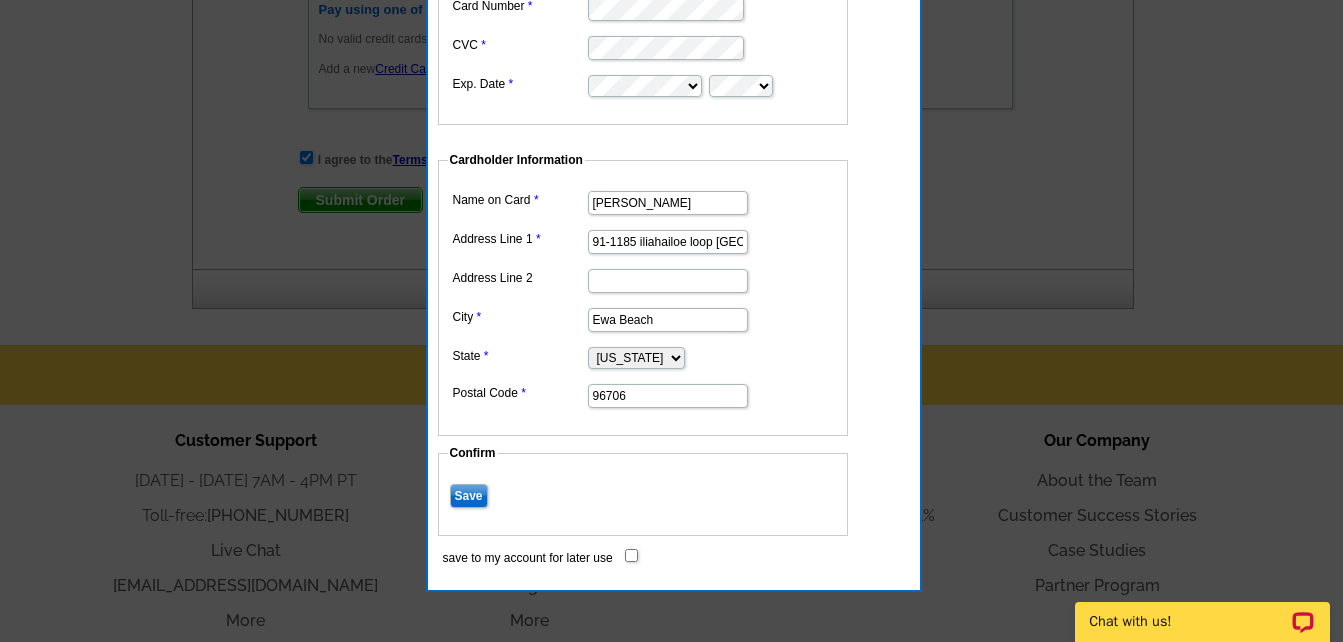 click on "91-1185 iliahailoe loop ewa beach HI 96706" at bounding box center [668, 242] 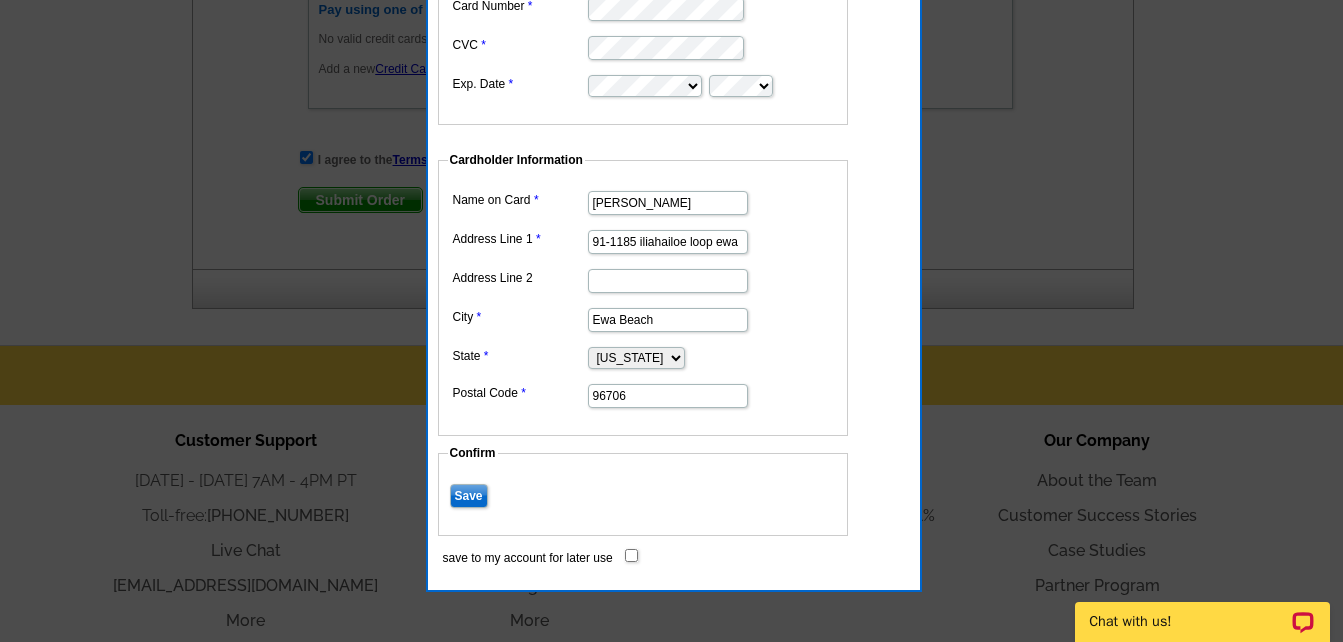 scroll, scrollTop: 0, scrollLeft: 0, axis: both 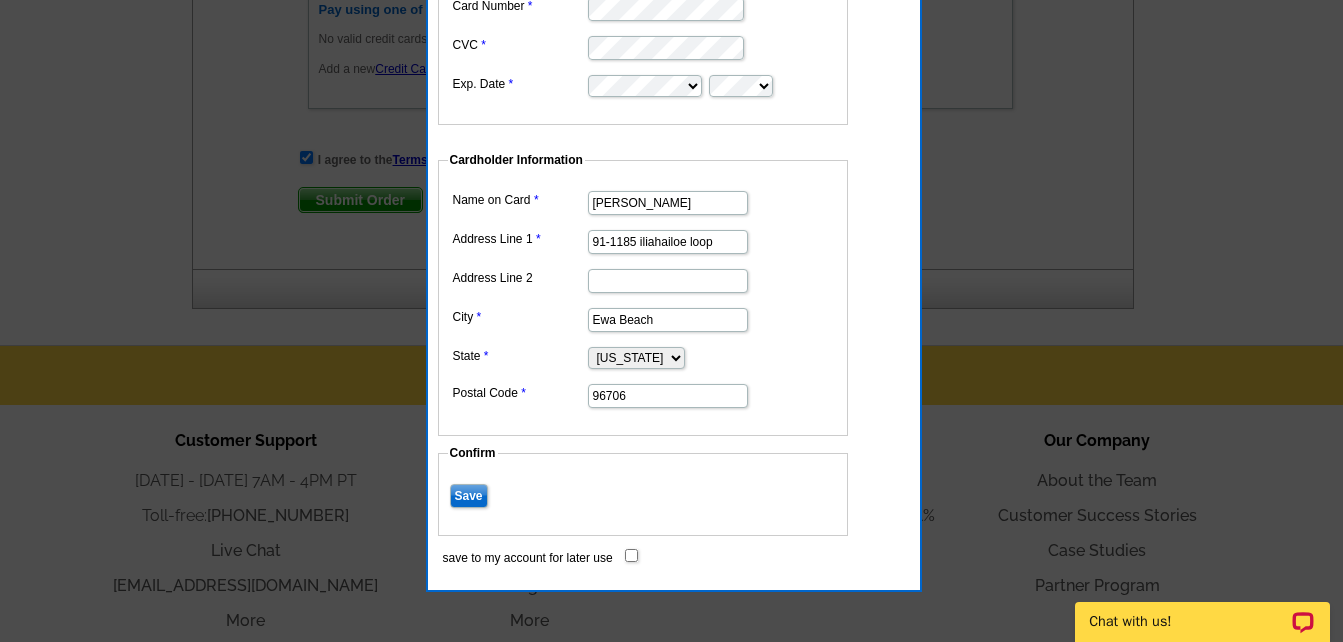 type on "91-1185 iliahailoe loop" 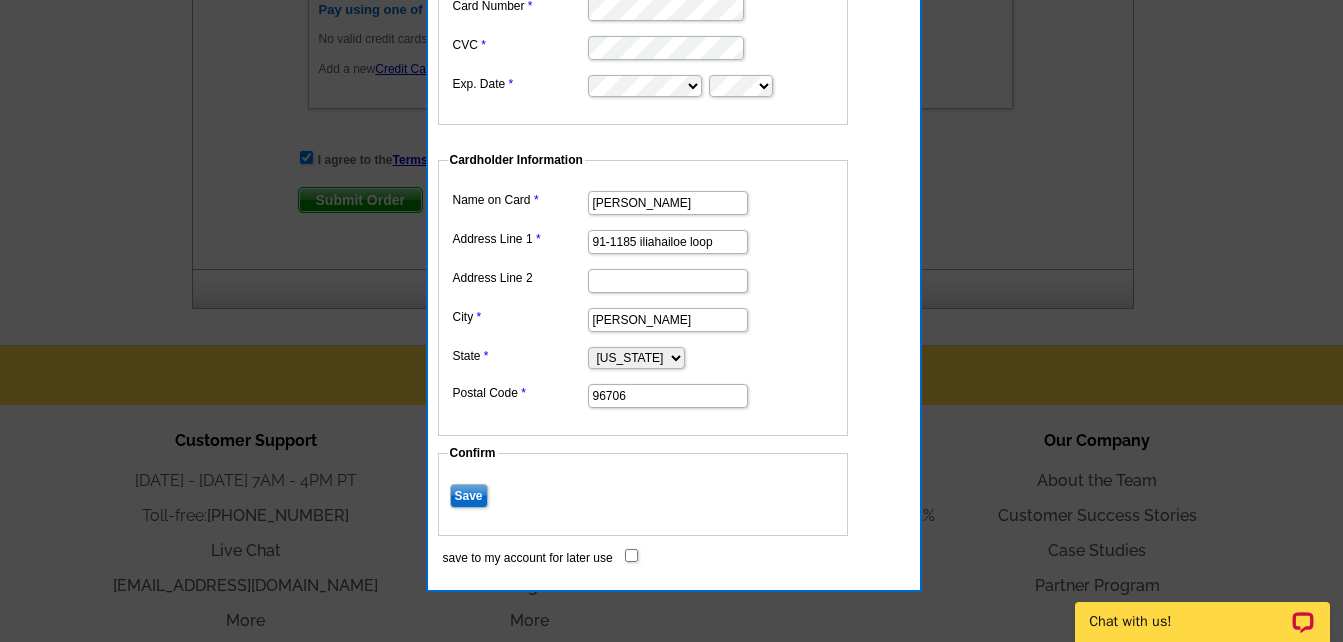 type on "Ewa Beach" 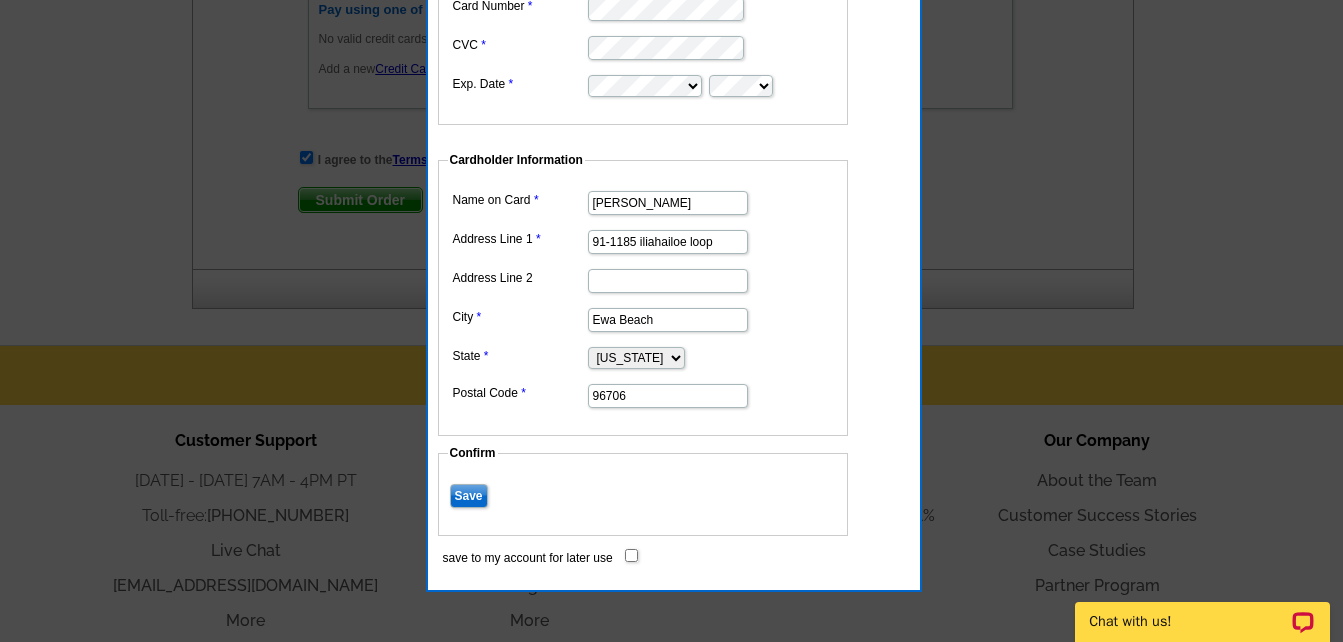 drag, startPoint x: 806, startPoint y: 252, endPoint x: 802, endPoint y: 267, distance: 15.524175 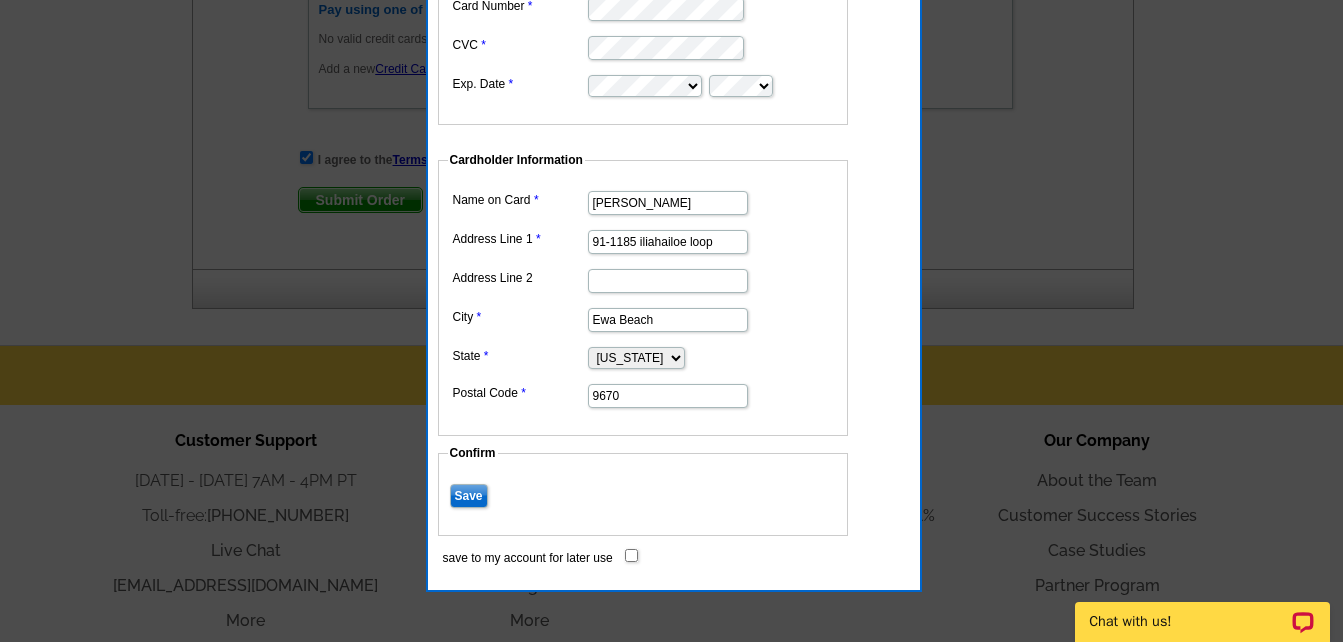type on "96706" 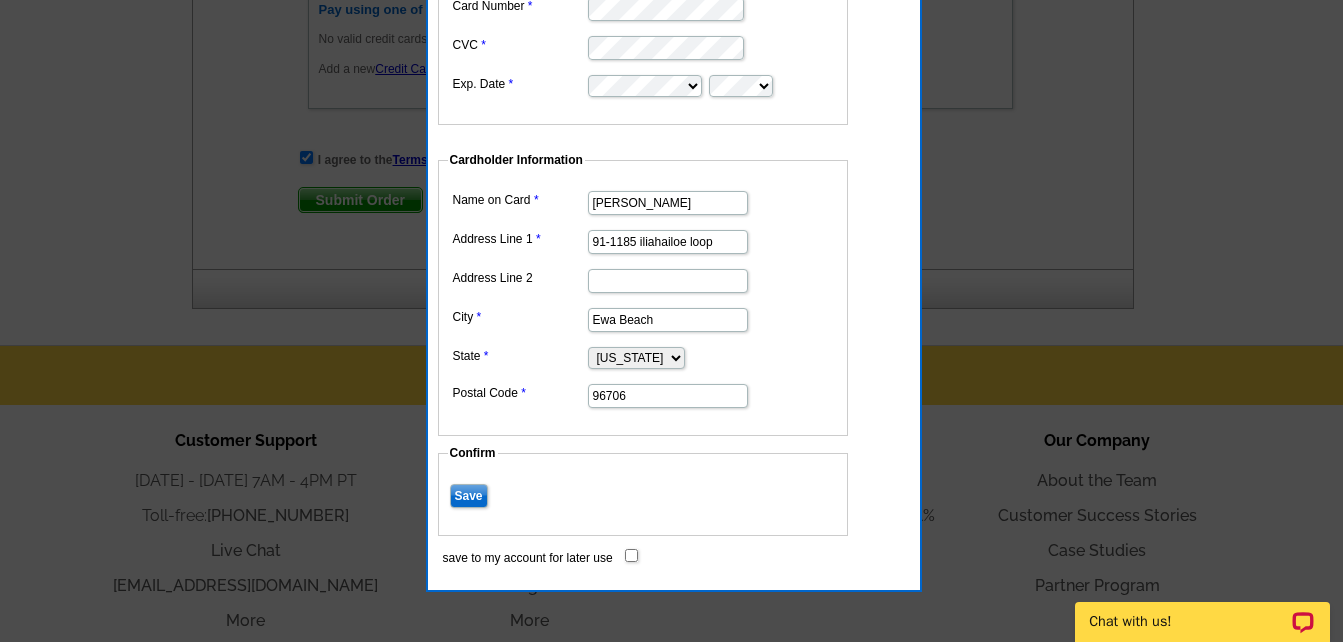 click on "Alabama
Alaska
Arizona
Arkansas
California
Colorado
Connecticut
District of Columbia
Delaware
Florida
Georgia
Hawaii
Idaho
Illinois
Indiana
Iowa
Kansas
Kentucky
Louisiana
Maine
Maryland
Massachusetts
Michigan
Minnesota
Mississippi
Missouri
Montana
Nebraska
Nevada
New Hampshire
New Jersey
New Mexico
New York
North Carolina
North Dakota
Ohio
Oklahoma
Oregon
Pennsylvania
Rhode Island
South Carolina
South Dakota
Tennessee
Texas
Utah
Vermont
Virginia
Washington
West Virginia
Wisconsin
Wyoming" at bounding box center (643, 356) 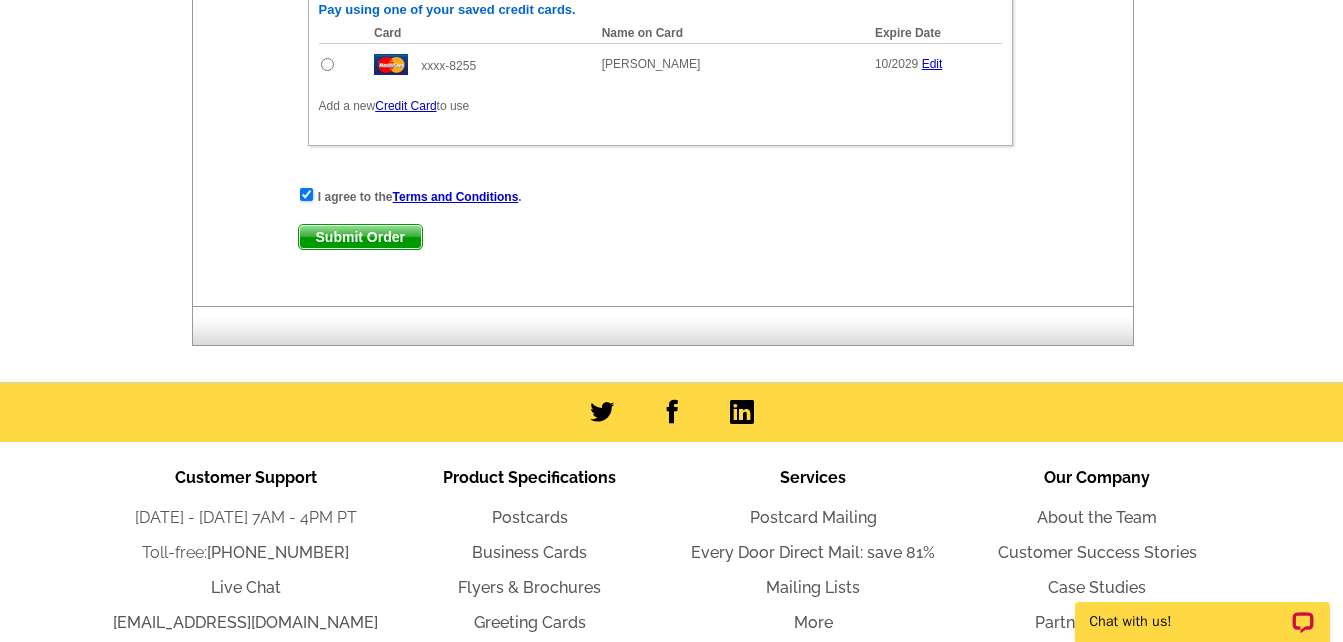 scroll, scrollTop: 800, scrollLeft: 0, axis: vertical 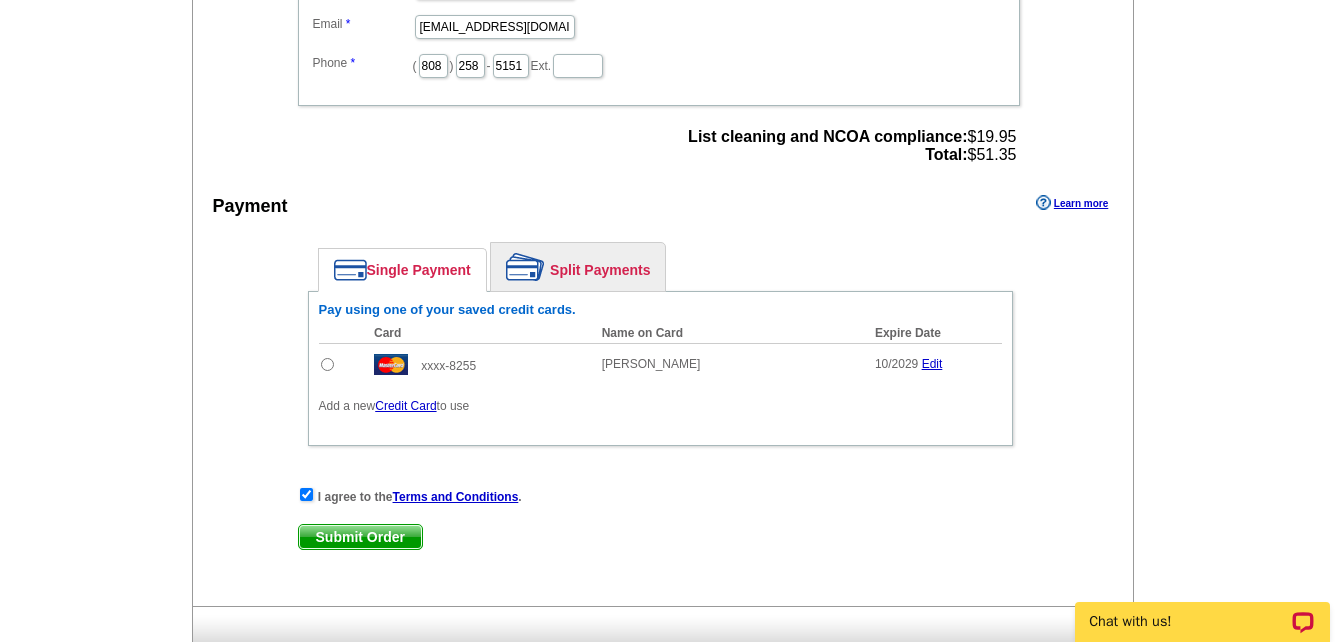 click at bounding box center (327, 364) 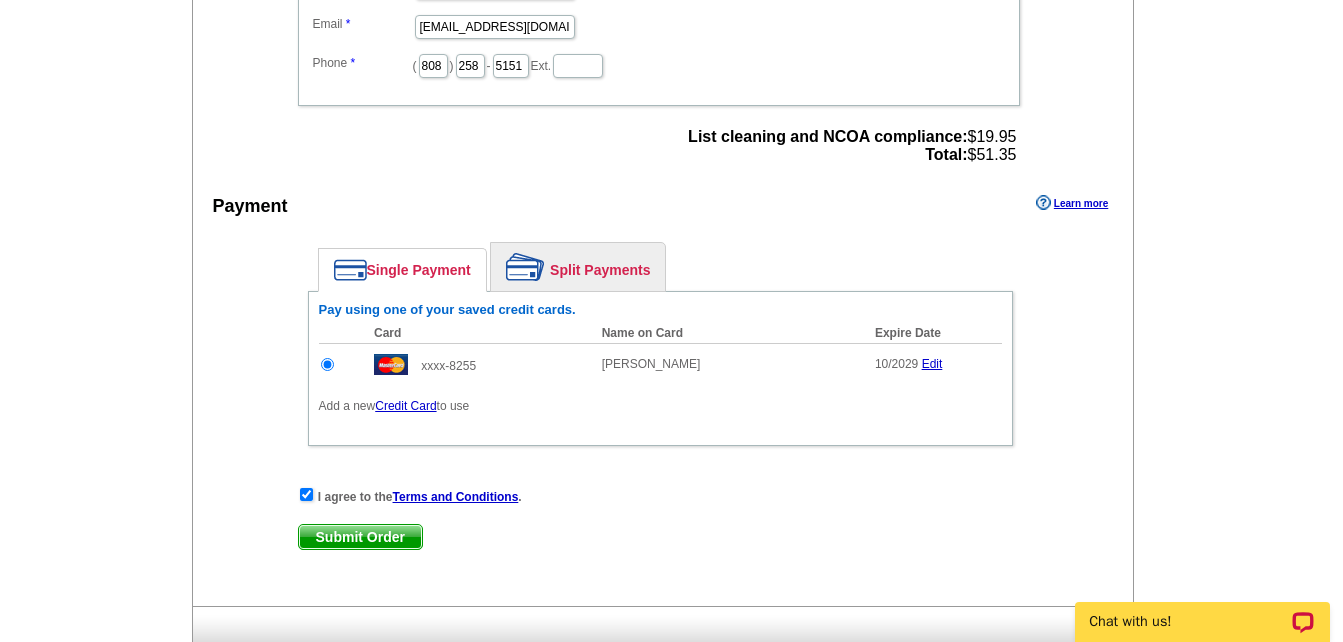 click on "Submit Order" at bounding box center (360, 537) 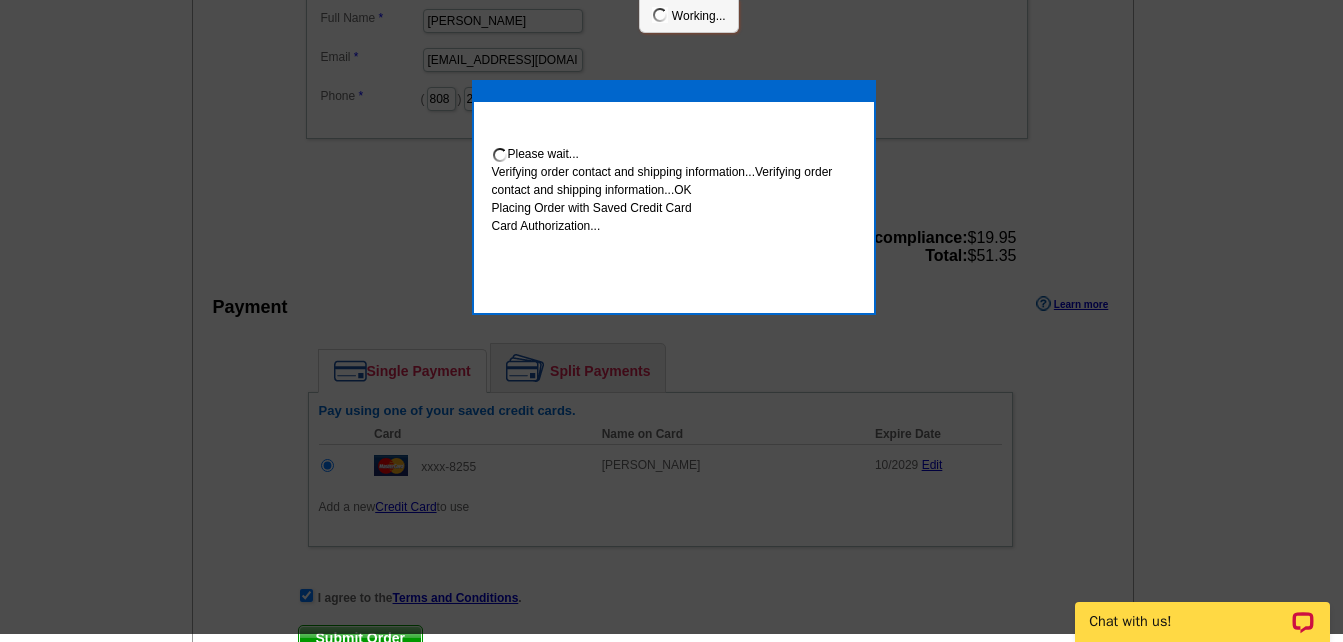 scroll, scrollTop: 792, scrollLeft: 0, axis: vertical 